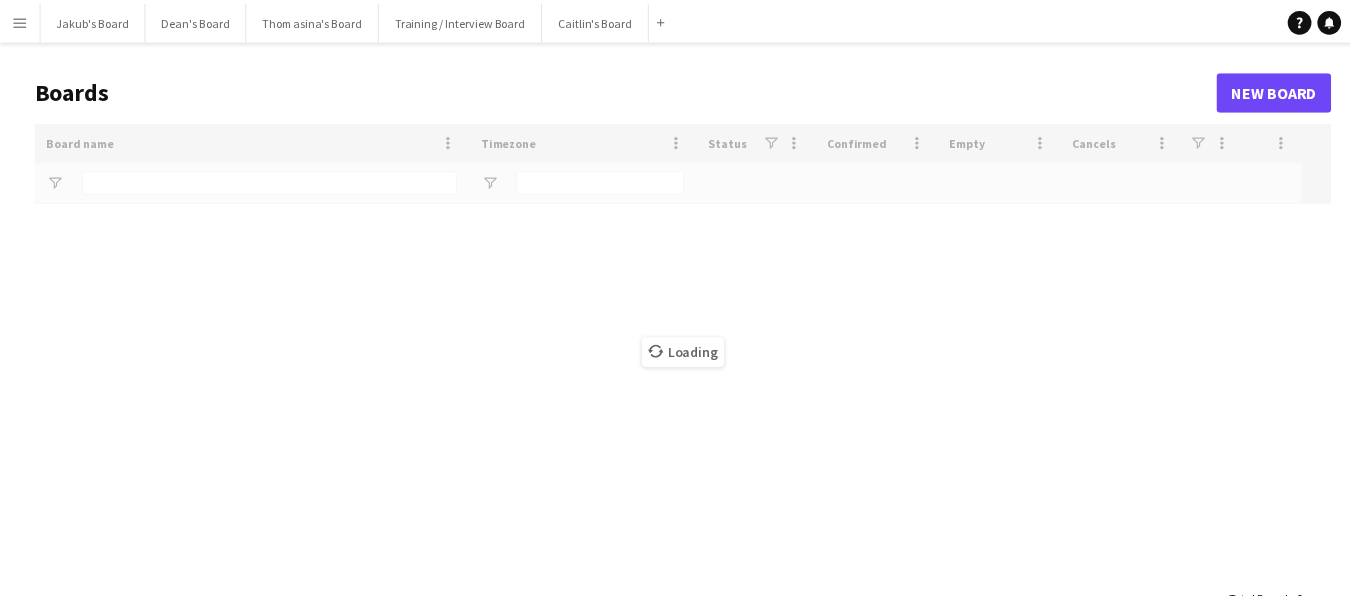 scroll, scrollTop: 0, scrollLeft: 0, axis: both 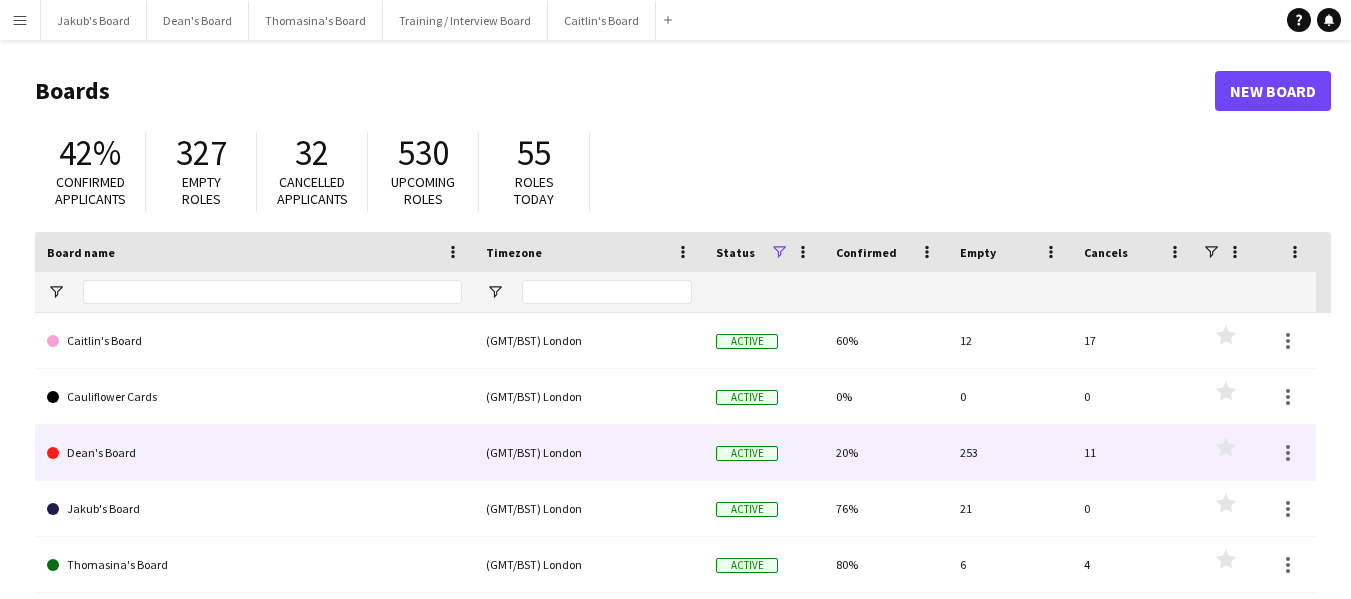 click on "Dean's Board" 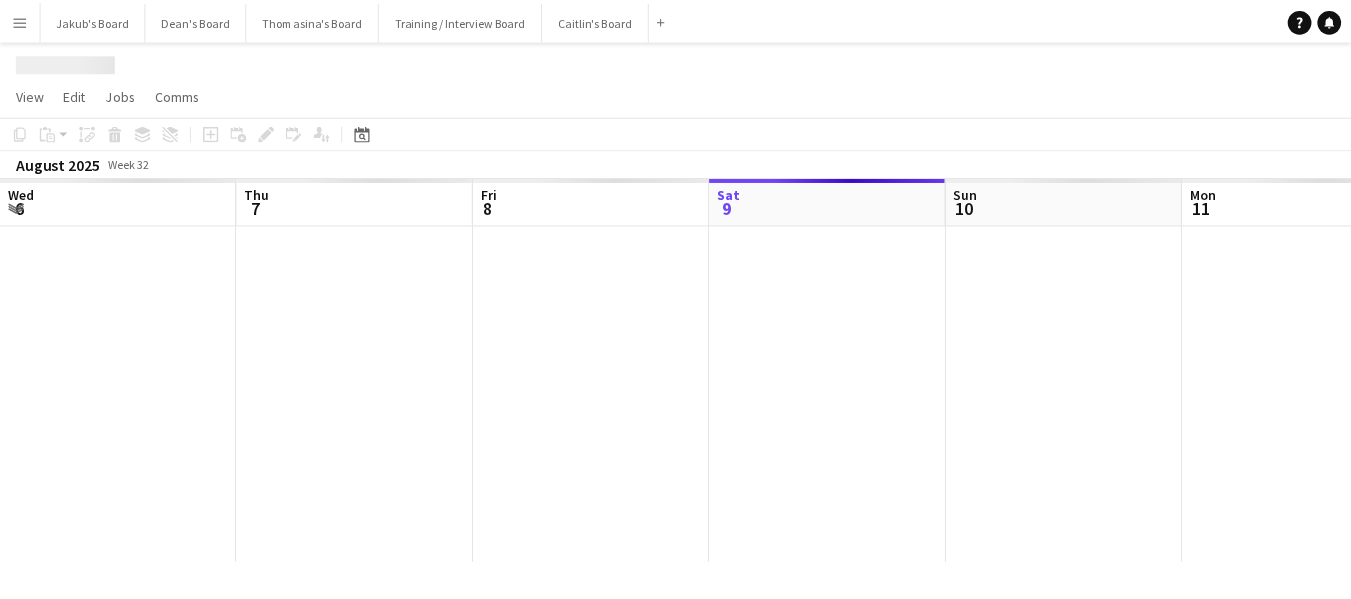 scroll, scrollTop: 0, scrollLeft: 478, axis: horizontal 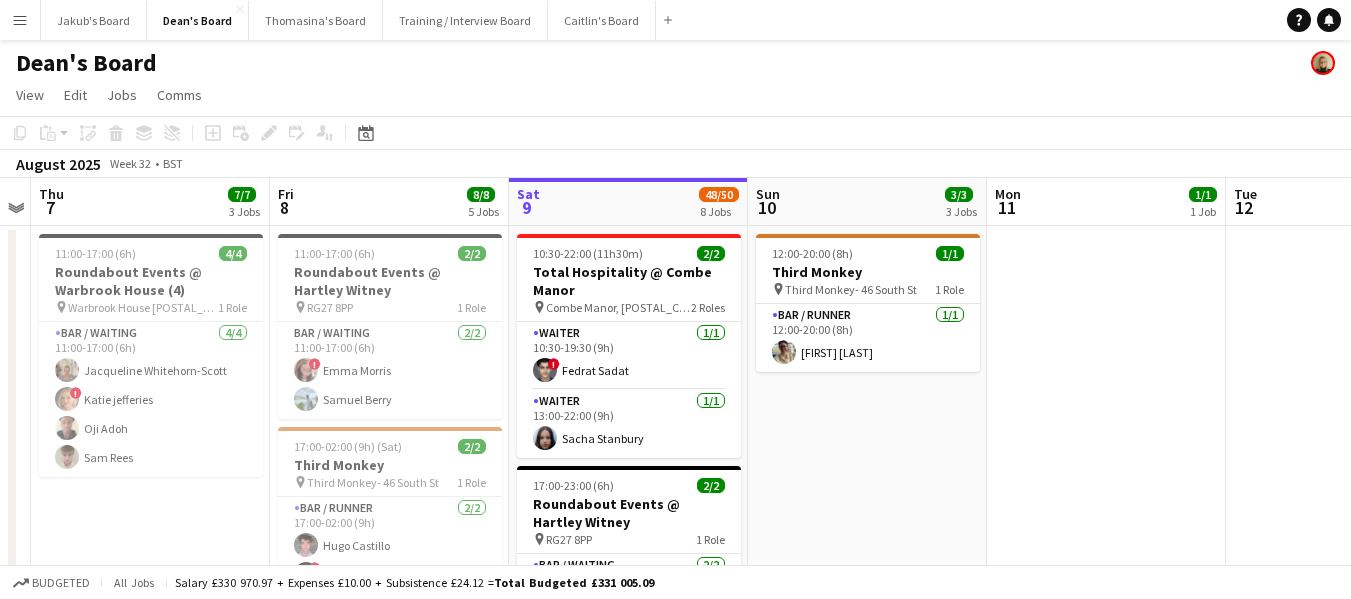drag, startPoint x: 424, startPoint y: 210, endPoint x: 653, endPoint y: 204, distance: 229.07858 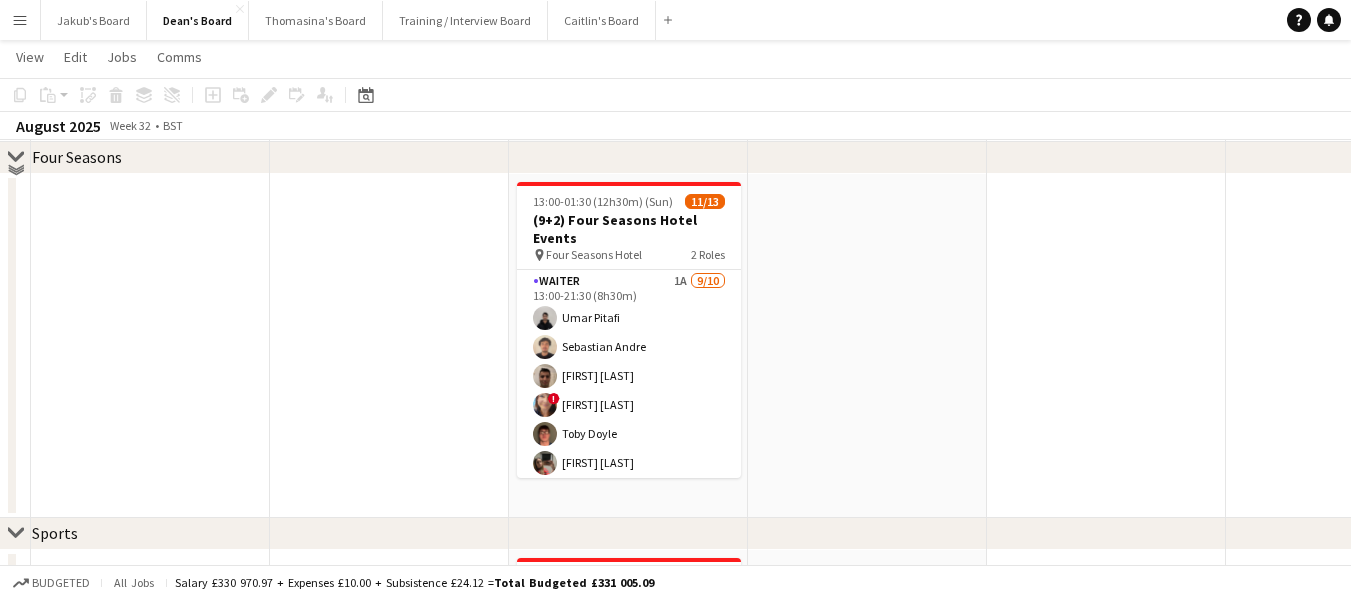 scroll, scrollTop: 700, scrollLeft: 0, axis: vertical 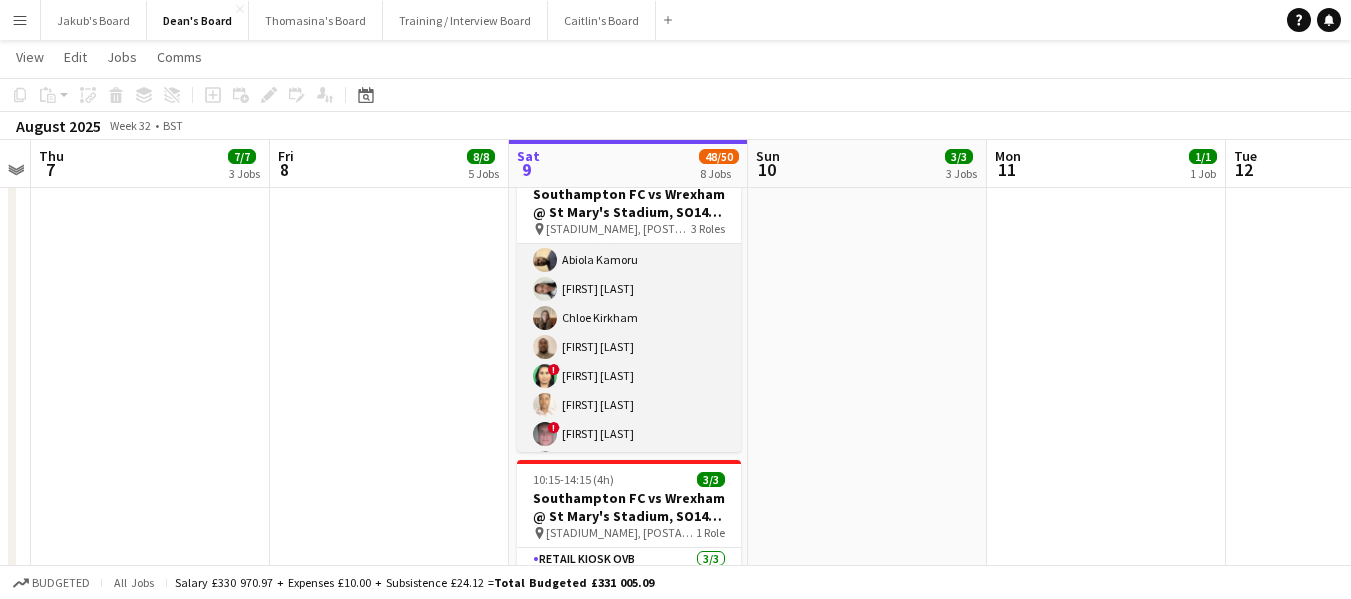 click on "Retail Kiosk 11/11 10:15-14:15 (4h) Abiola Kamoru juleanne cinco Chloe Kirkham Promise Ugo Nwachukwu ! Shenéla Fernando Misturah AkandeJaji ! Liam Jenkins Sulaiman Momoh Hugo Carroll Harry Scott Pamela Bockarie" at bounding box center [629, 391] 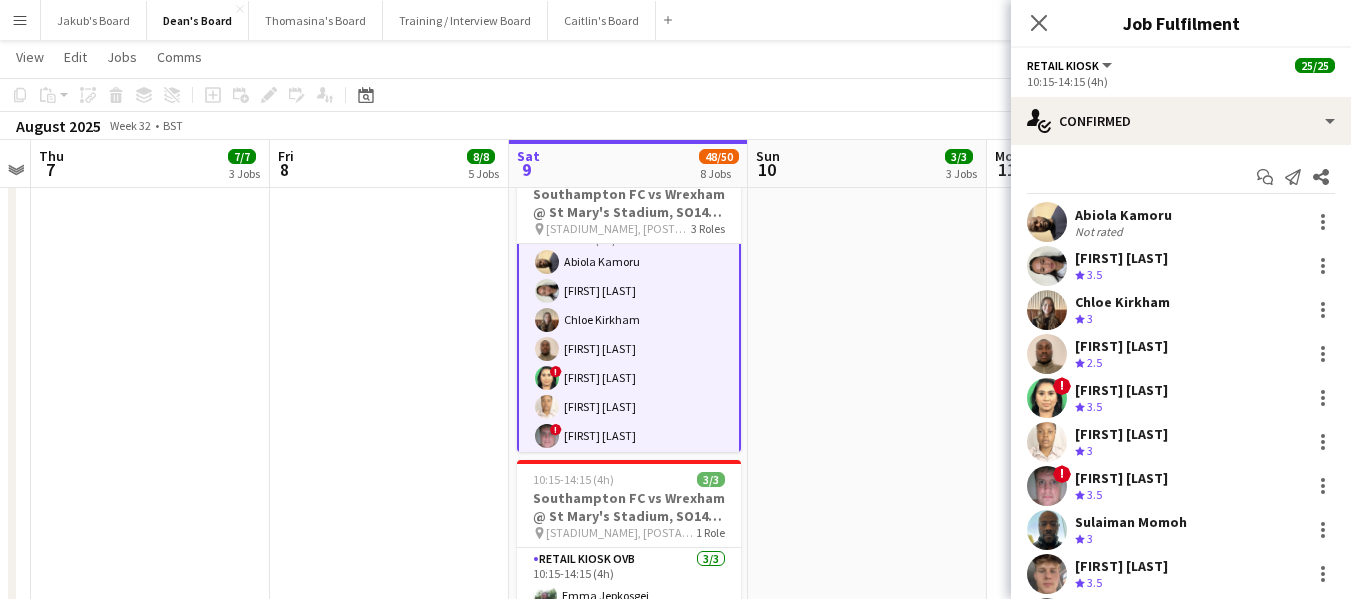 scroll, scrollTop: 102, scrollLeft: 0, axis: vertical 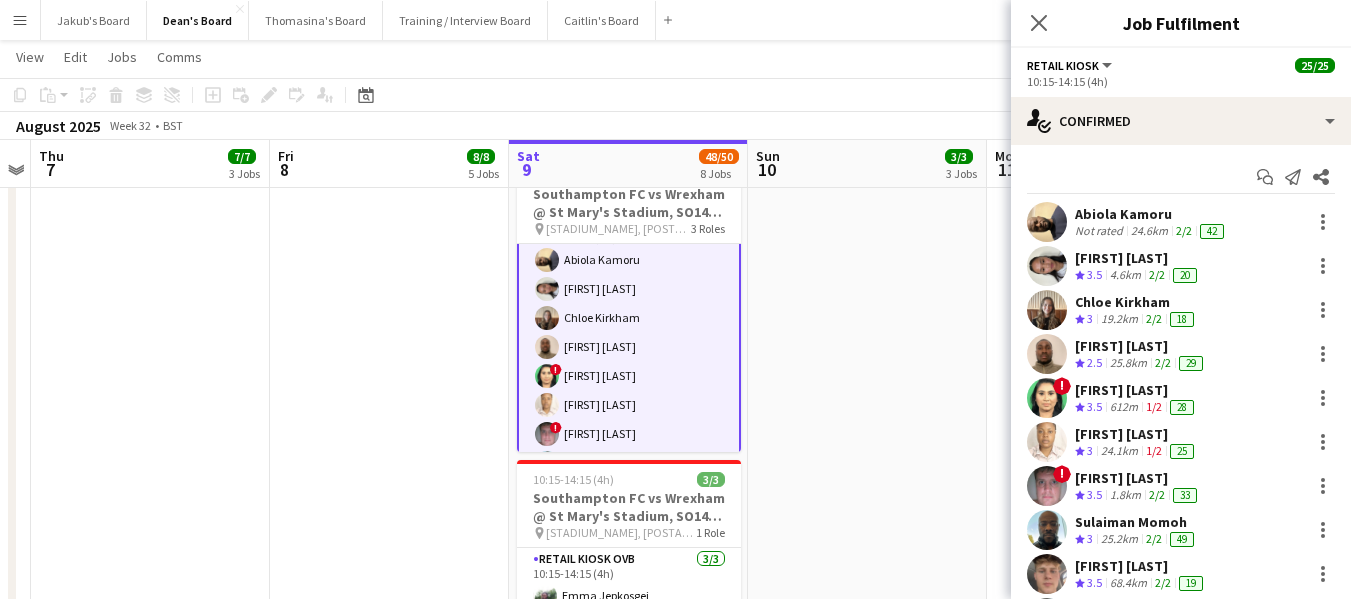 click on "Chloe Kirkham" at bounding box center (1136, 302) 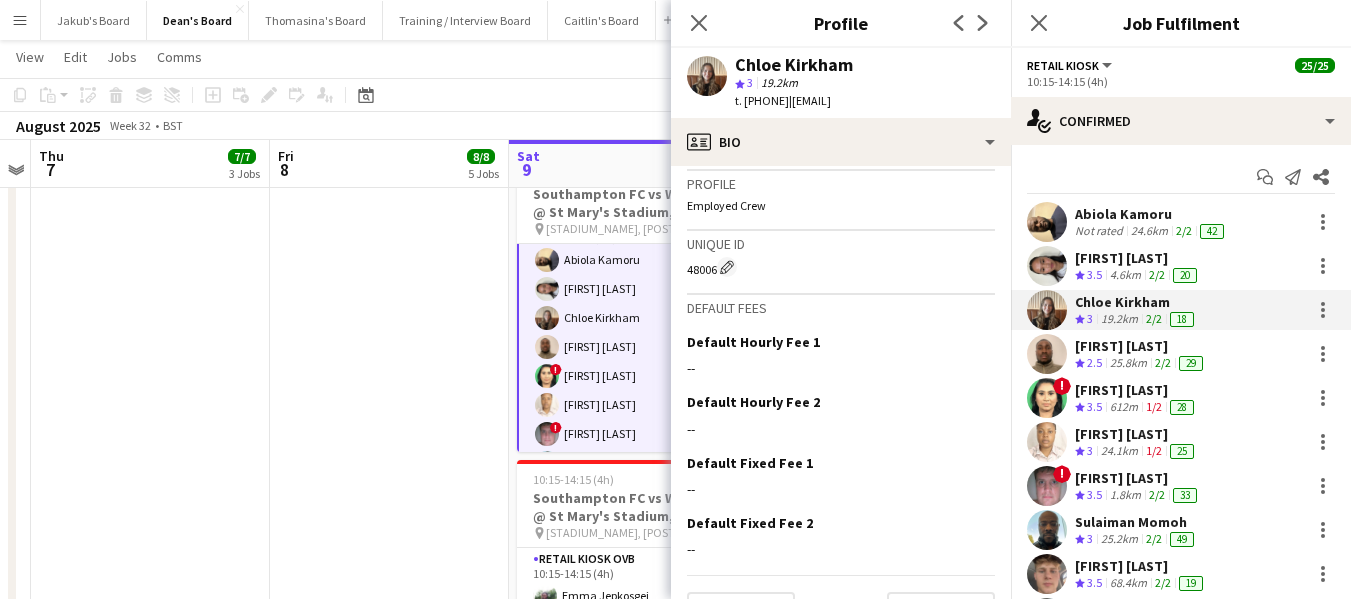 scroll, scrollTop: 948, scrollLeft: 0, axis: vertical 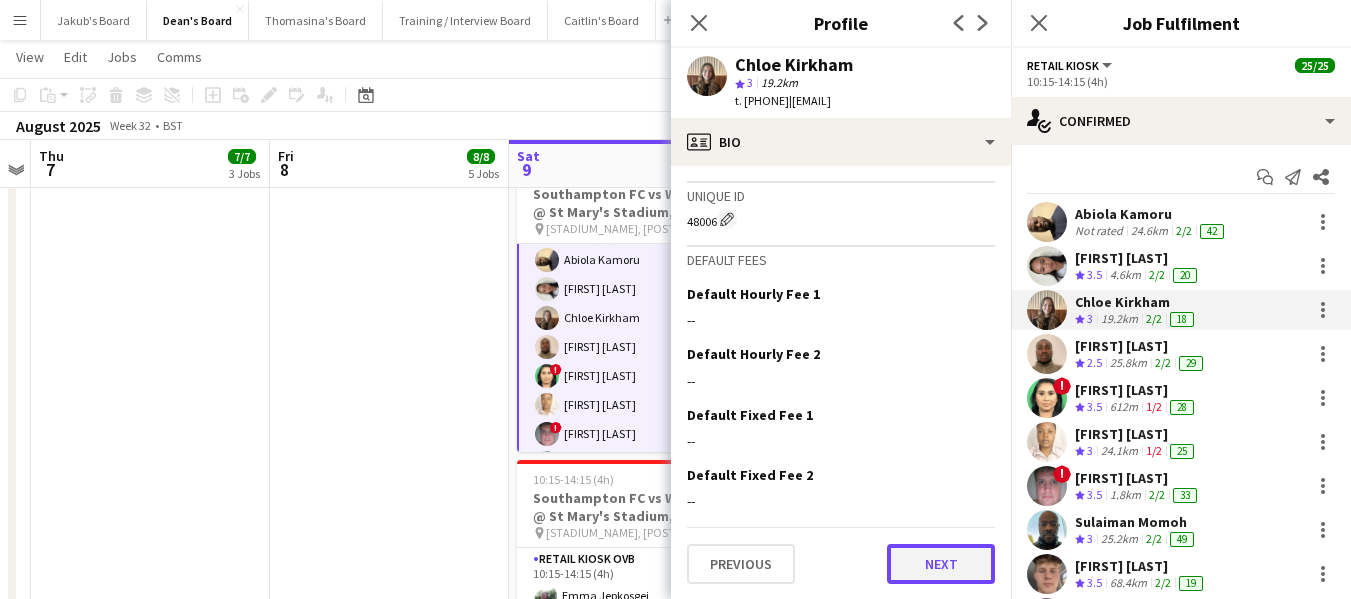 click on "Next" 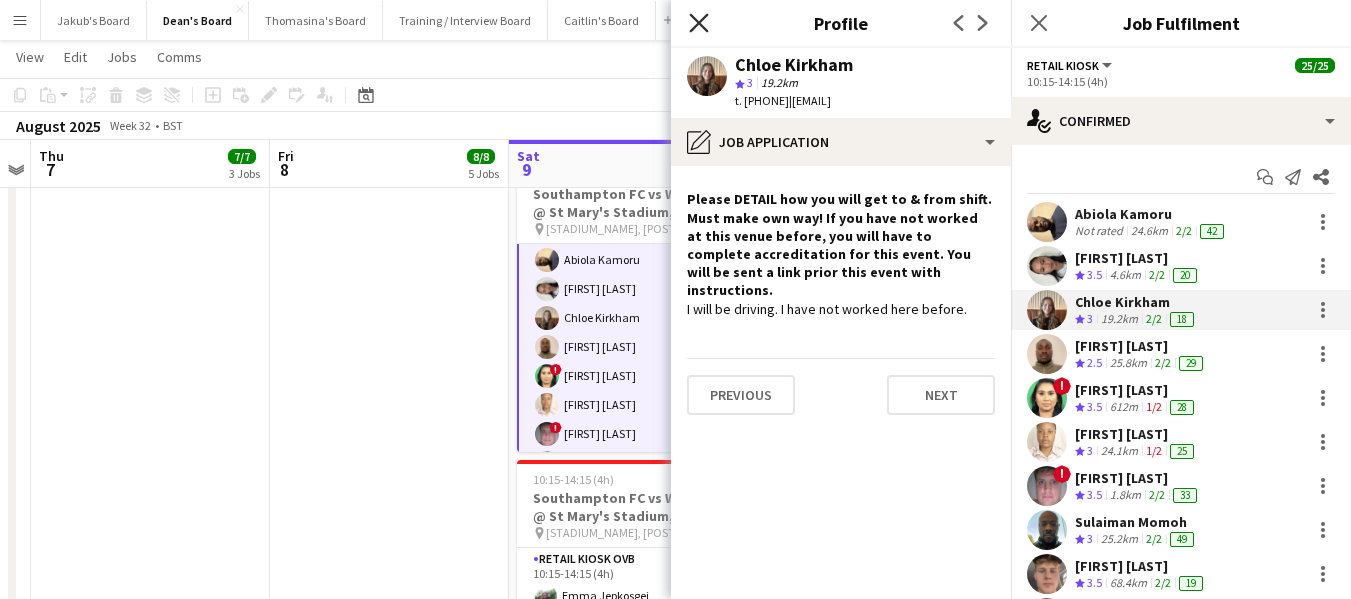 click 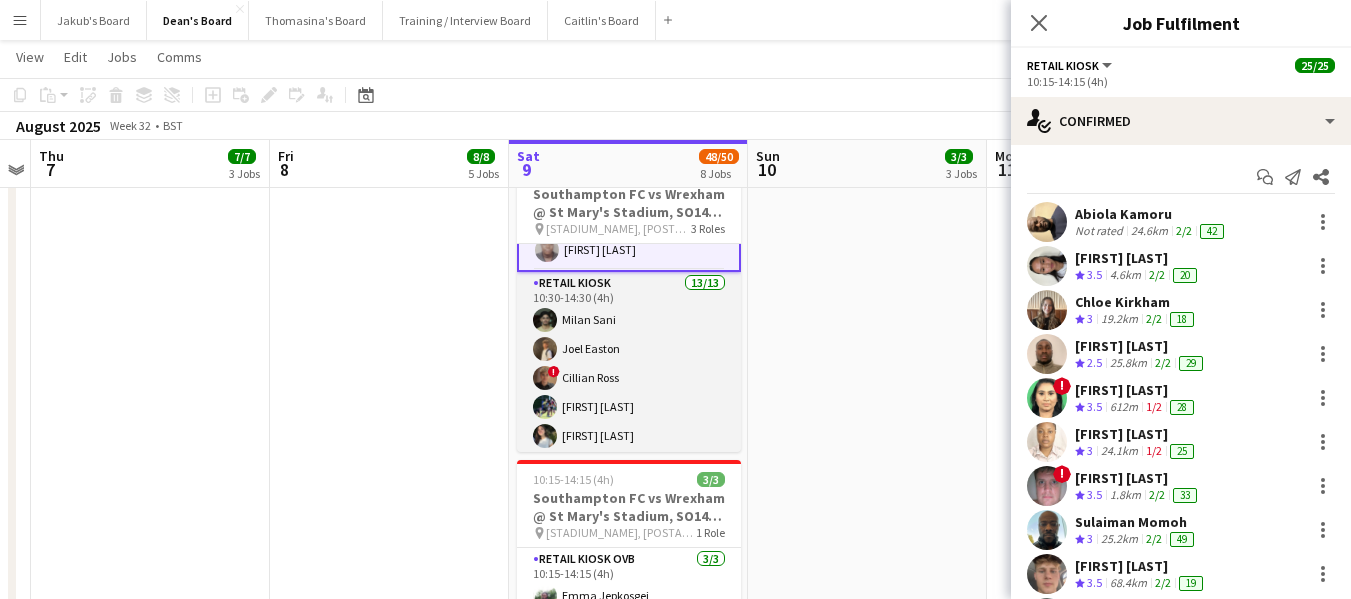 scroll, scrollTop: 602, scrollLeft: 0, axis: vertical 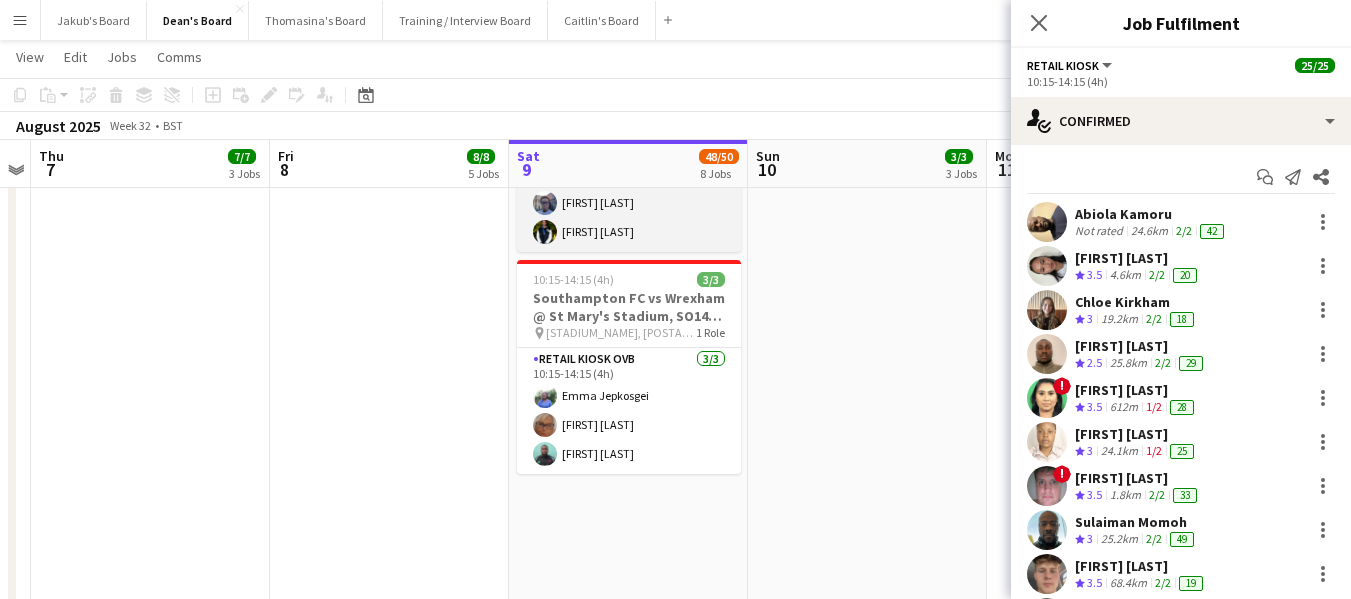 click on "Retail Kiosk 13/13 10:30-14:30 (4h) Milan Sani Joel Easton ! Cillian Ross Iley Bailey Elina Kalendzhieva Courteney Gardner Melaia Wong Elfye Richards millie bates Abdul Quainoo Emily Bonser Omar Quainoo Kyle Jordon" at bounding box center (629, 44) 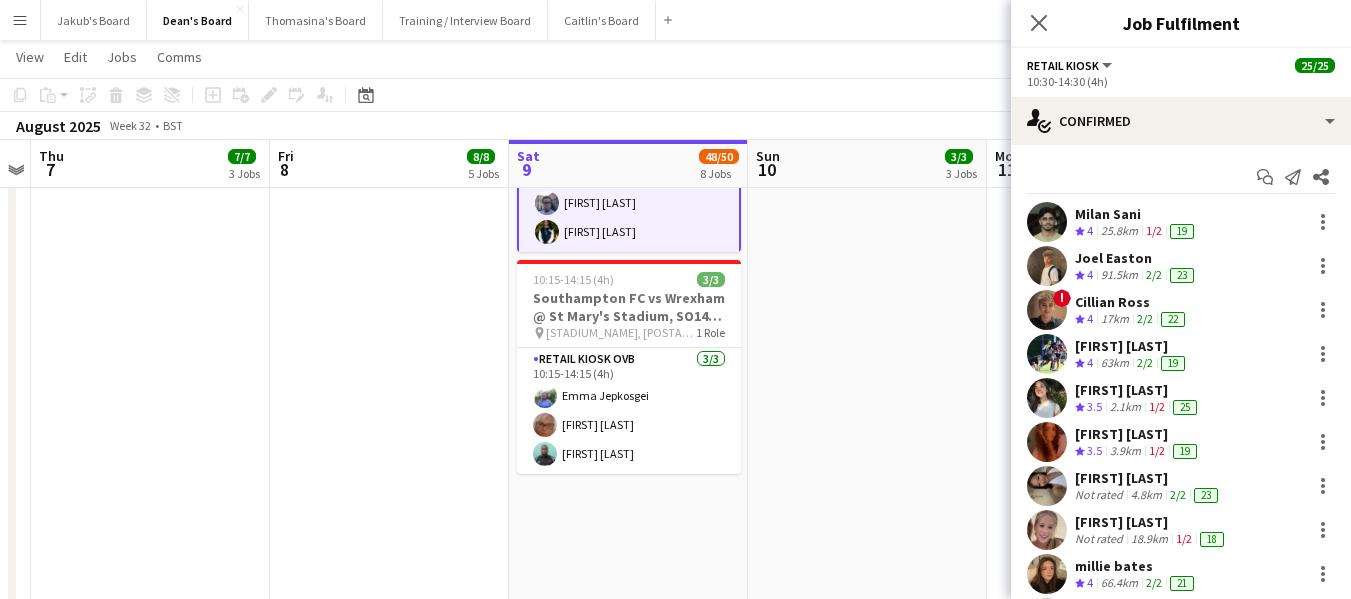 click on "Retail Kiosk 13/13 10:30-14:30 (4h) Milan Sani Joel Easton ! Cillian Ross Iley Bailey Elina Kalendzhieva Courteney Gardner Melaia Wong Elfye Richards millie bates Abdul Quainoo Emily Bonser Omar Quainoo Kyle Jordon" at bounding box center (629, 44) 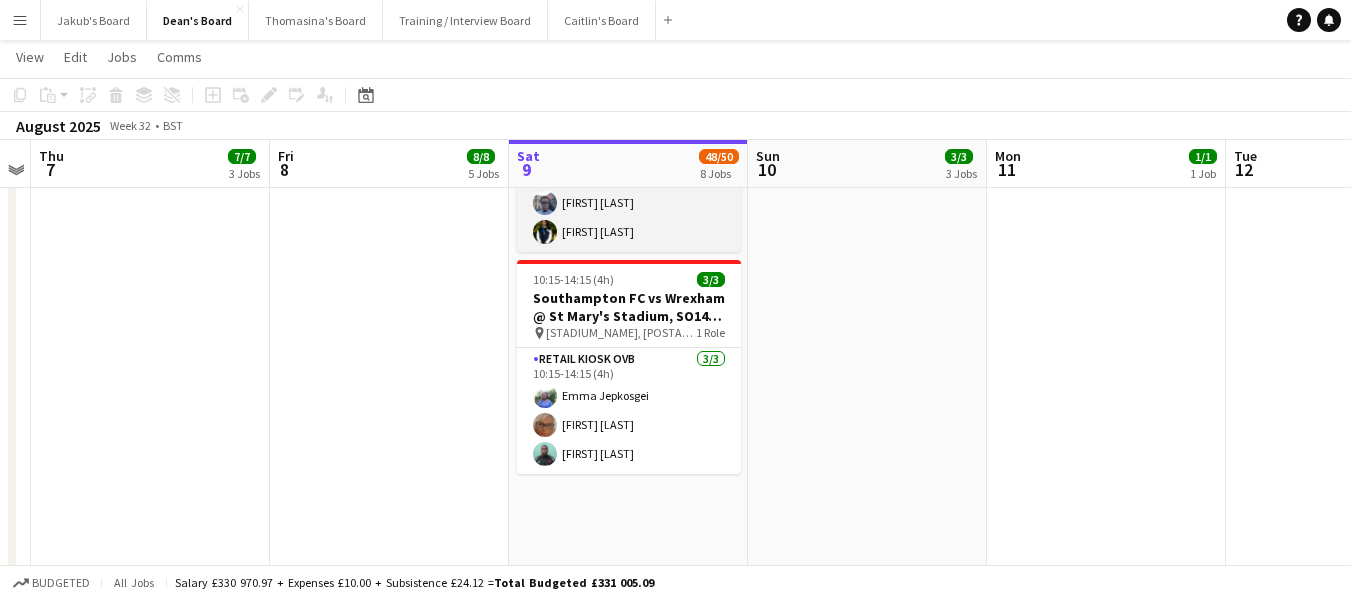 click on "Retail Kiosk 13/13 10:30-14:30 (4h) Milan Sani Joel Easton ! Cillian Ross Iley Bailey Elina Kalendzhieva Courteney Gardner Melaia Wong Elfye Richards millie bates Abdul Quainoo Emily Bonser Omar Quainoo Kyle Jordon" at bounding box center [629, 44] 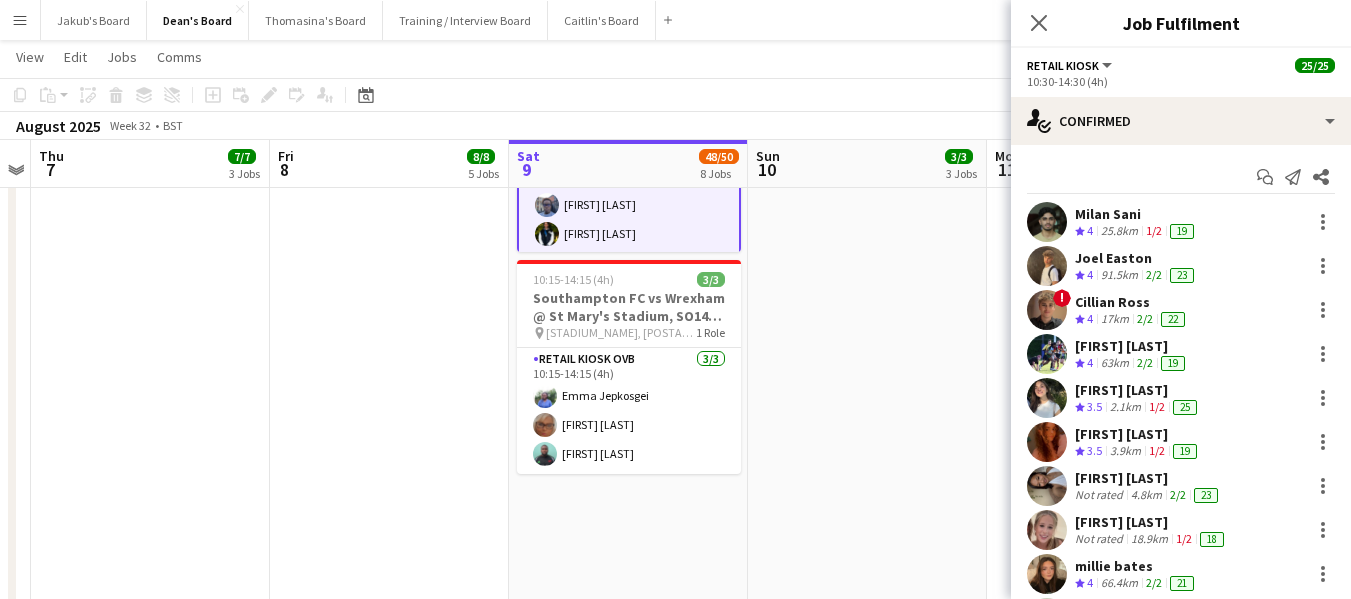 scroll, scrollTop: 636, scrollLeft: 0, axis: vertical 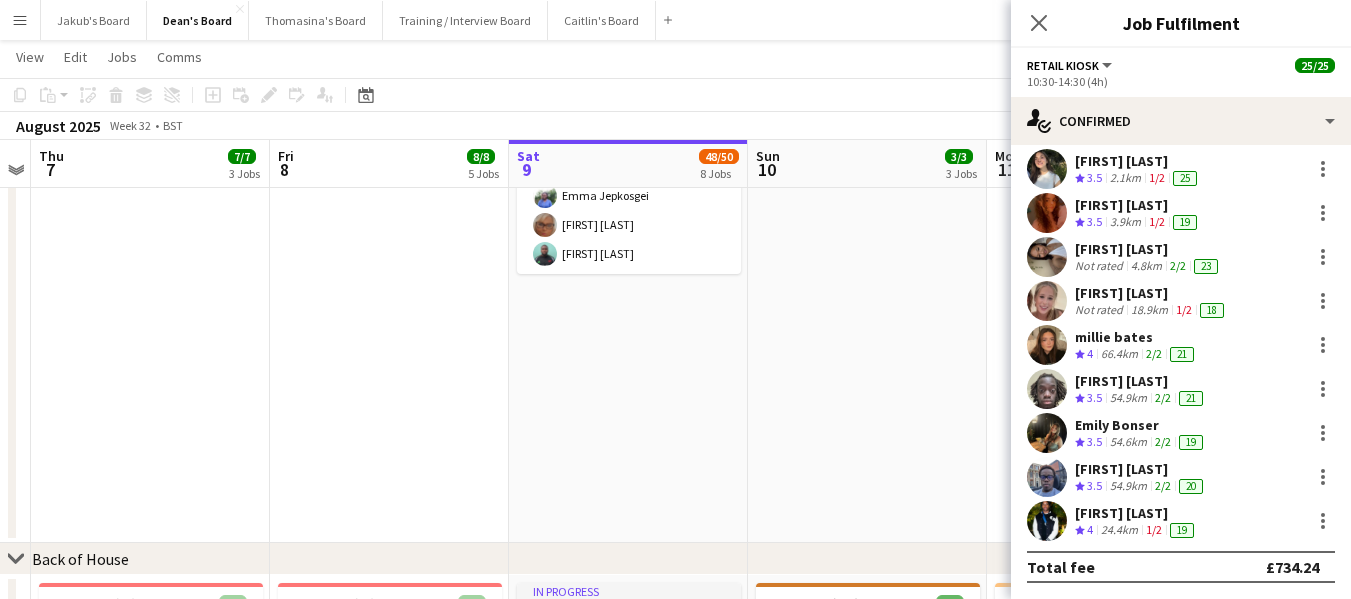 click on "[FIRST] [LAST]" at bounding box center (1136, 513) 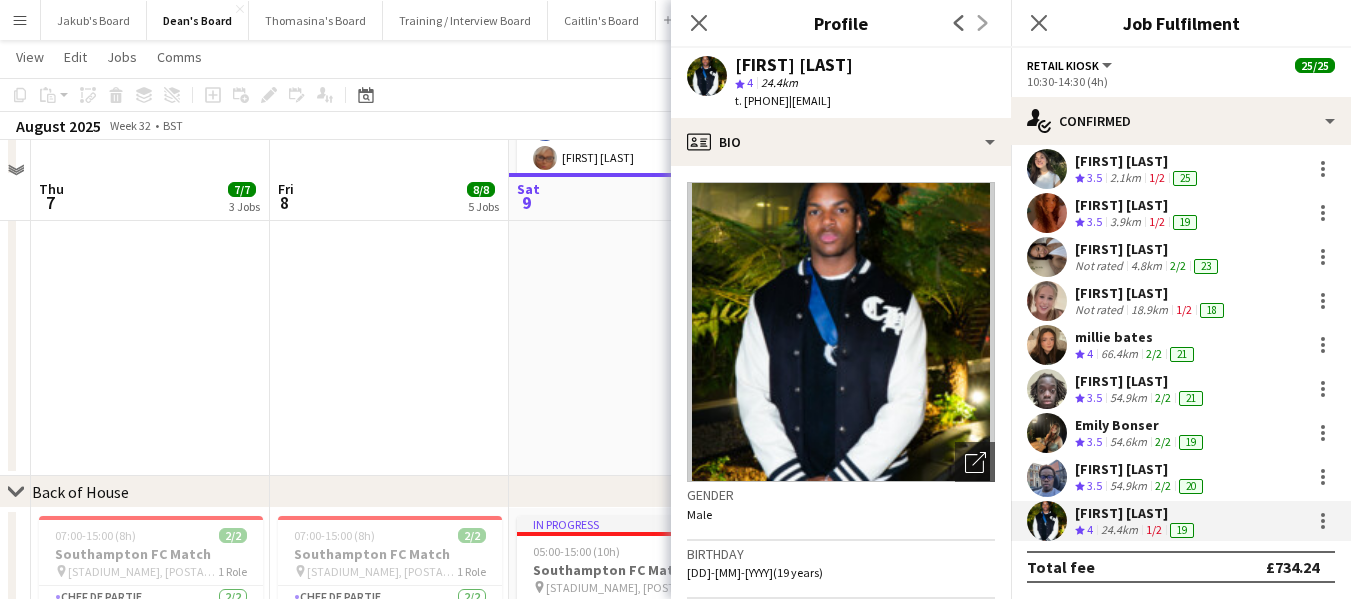 scroll, scrollTop: 1600, scrollLeft: 0, axis: vertical 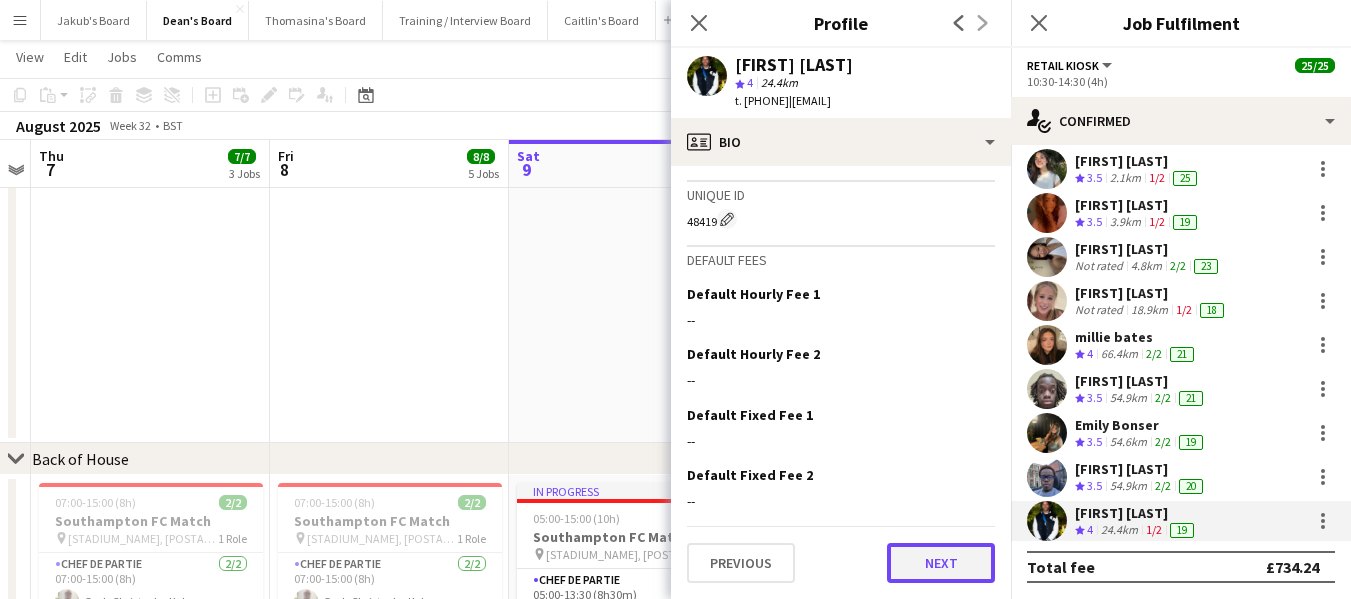 click on "Next" 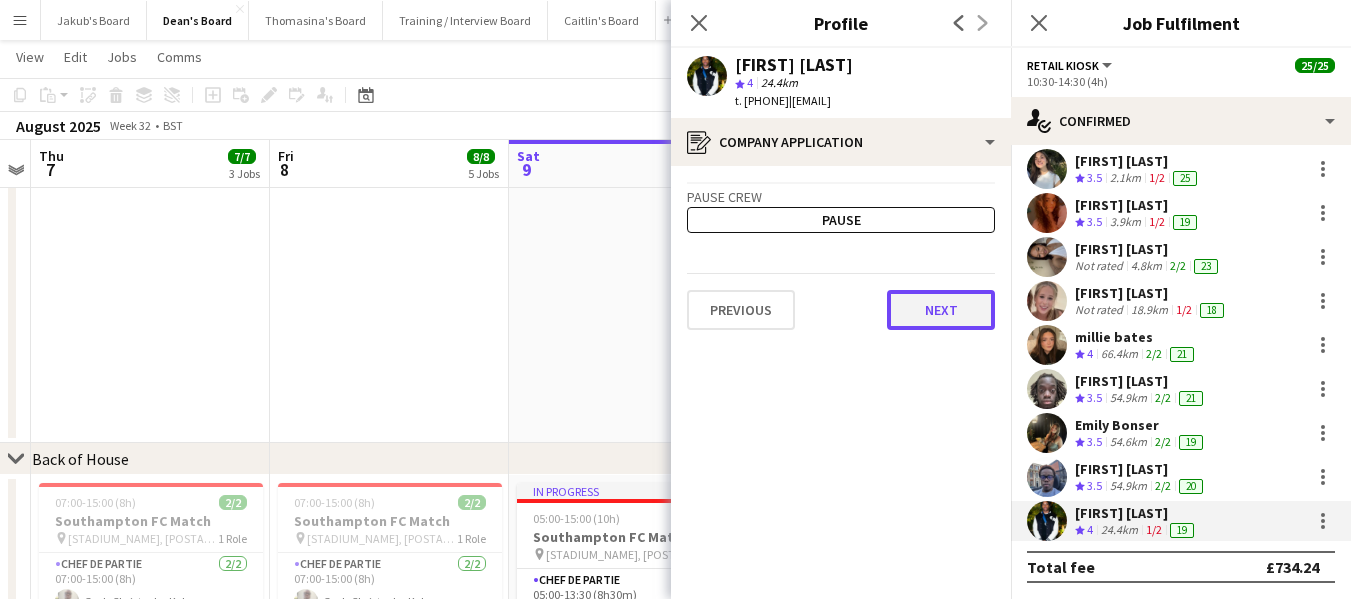 click on "Next" 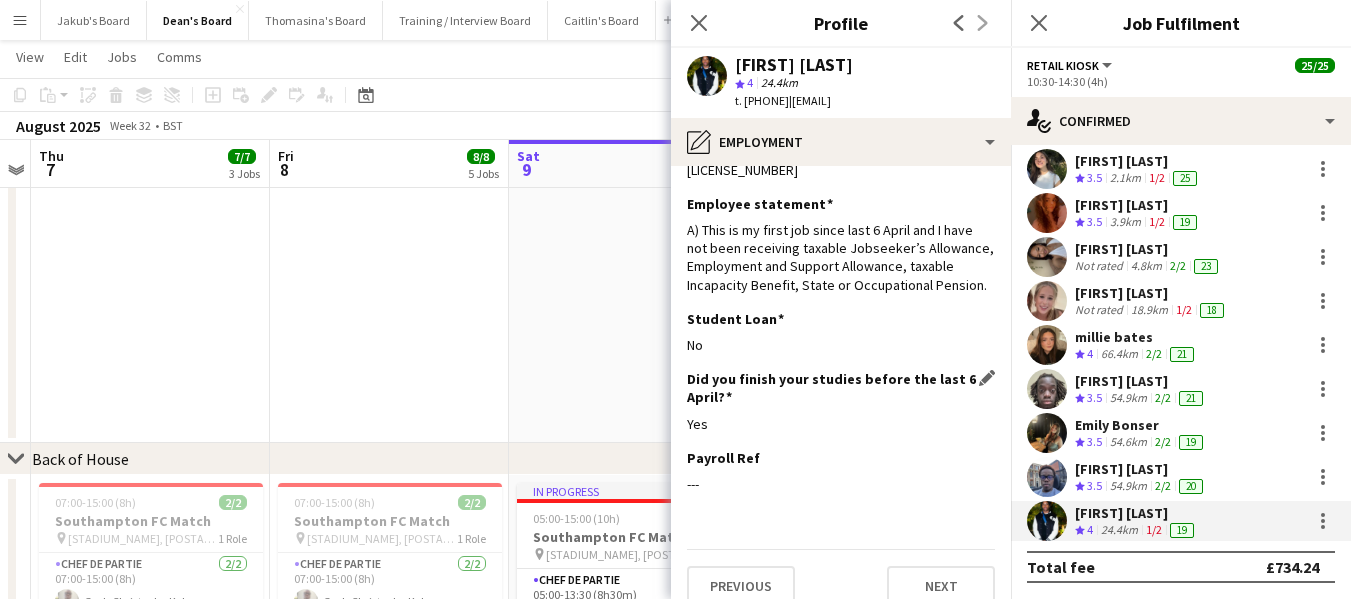 scroll, scrollTop: 71, scrollLeft: 0, axis: vertical 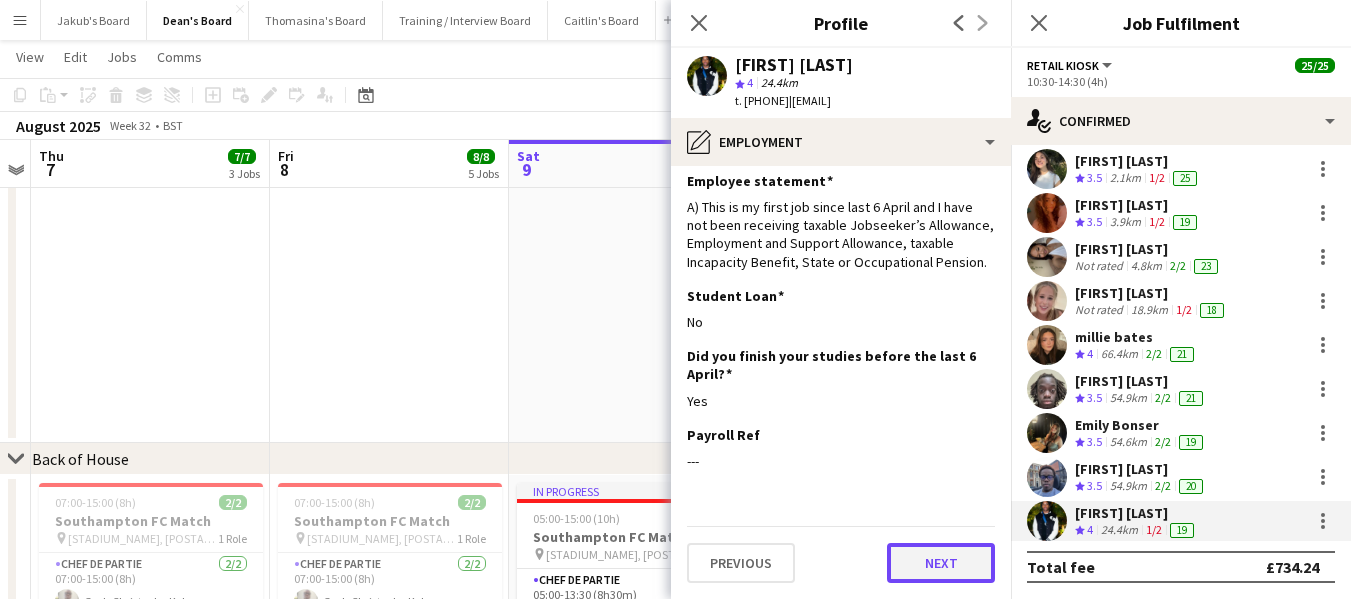 click on "Next" 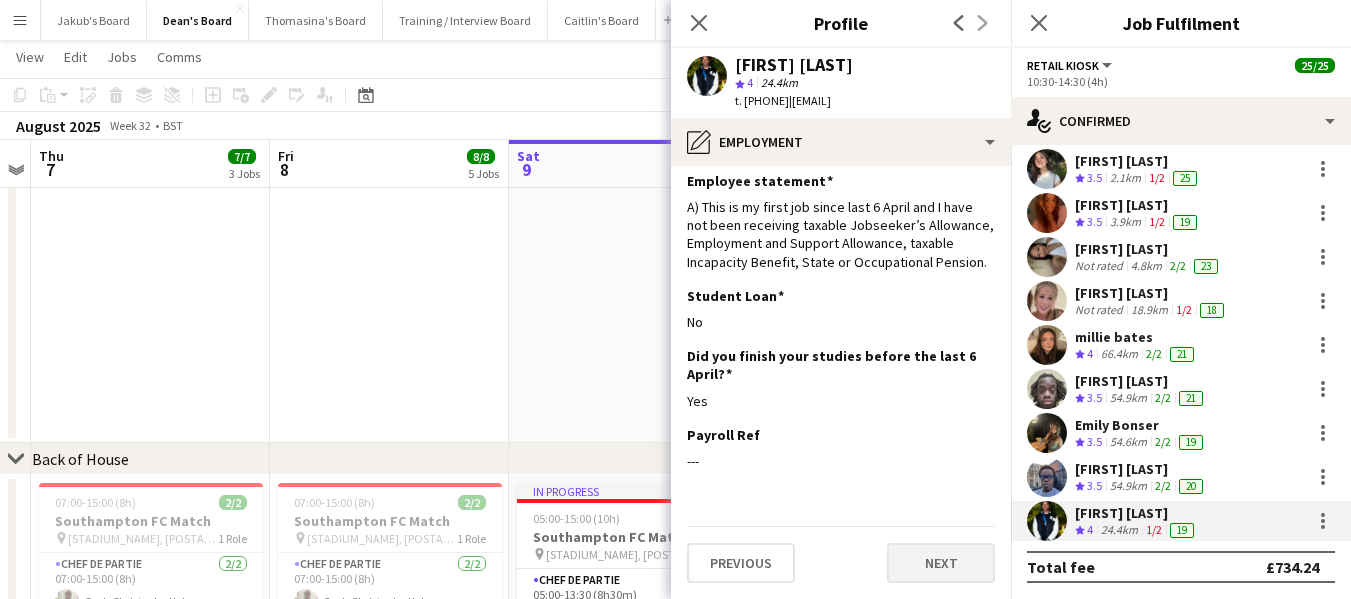scroll, scrollTop: 0, scrollLeft: 0, axis: both 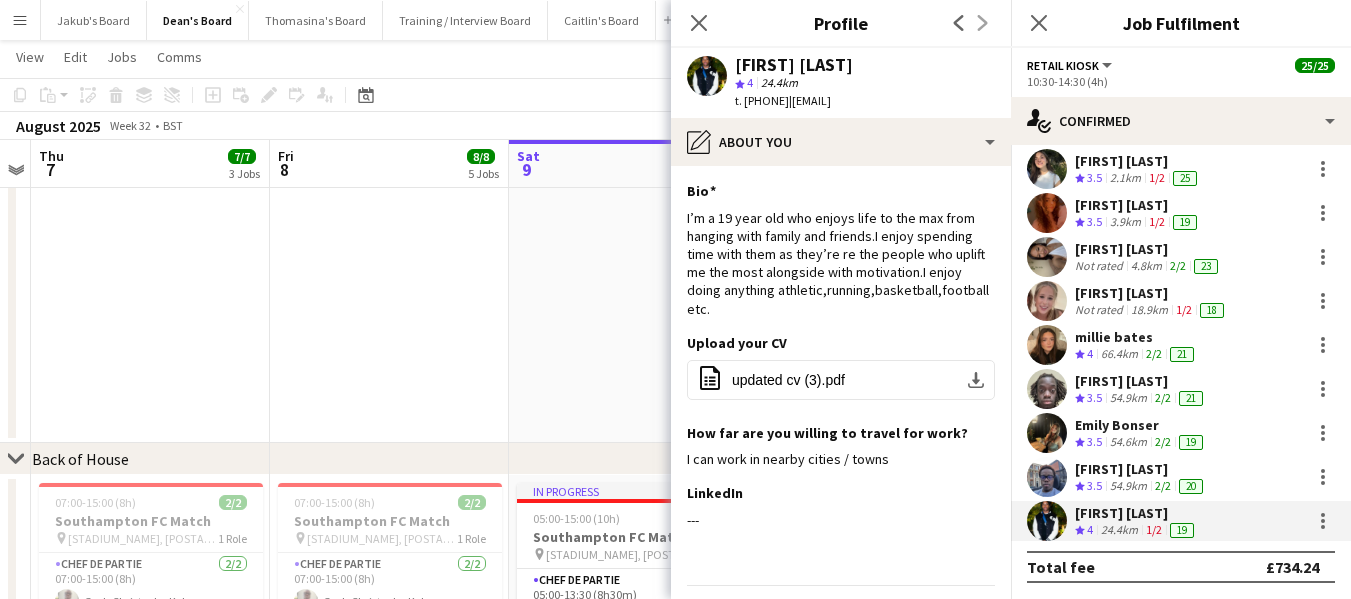 click on "[FIRST] [LAST]" at bounding box center [1136, 513] 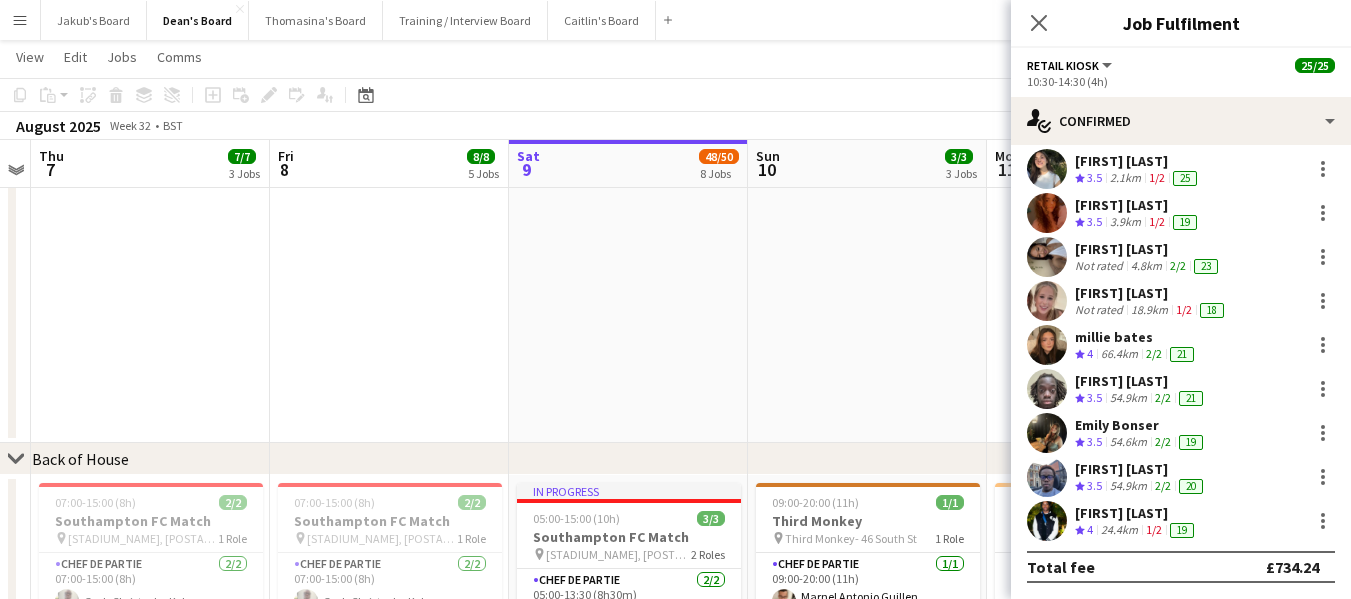 click on "[FIRST] [LAST]" at bounding box center (1136, 513) 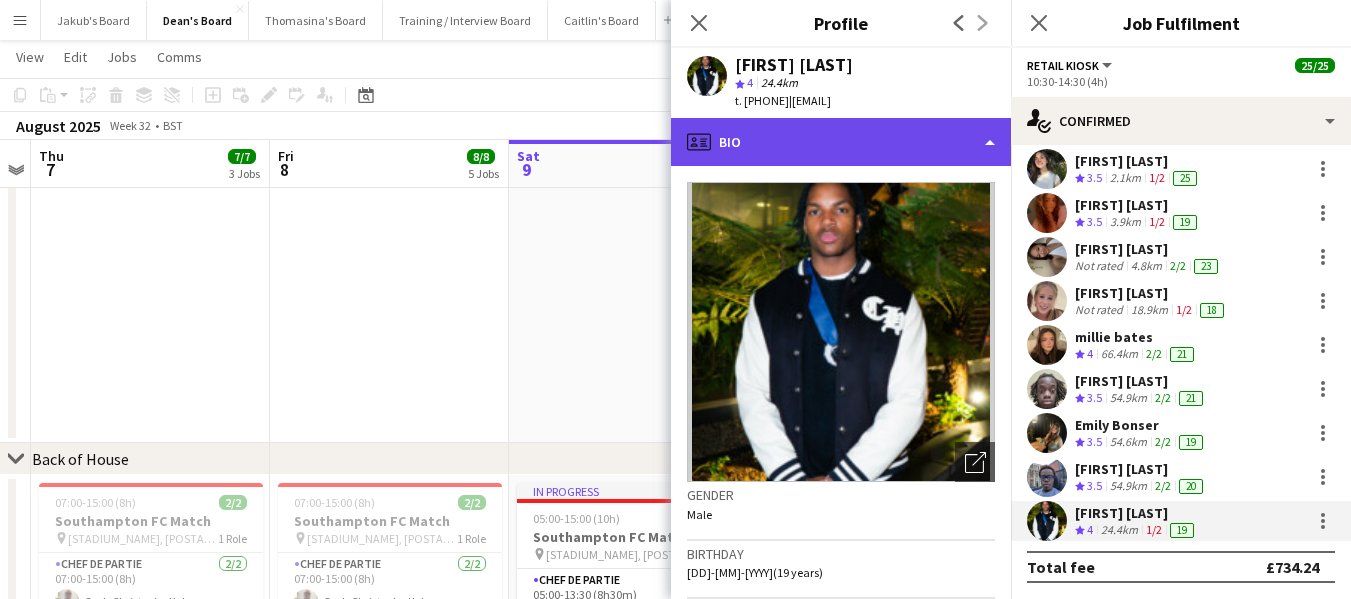 click on "profile
Bio" 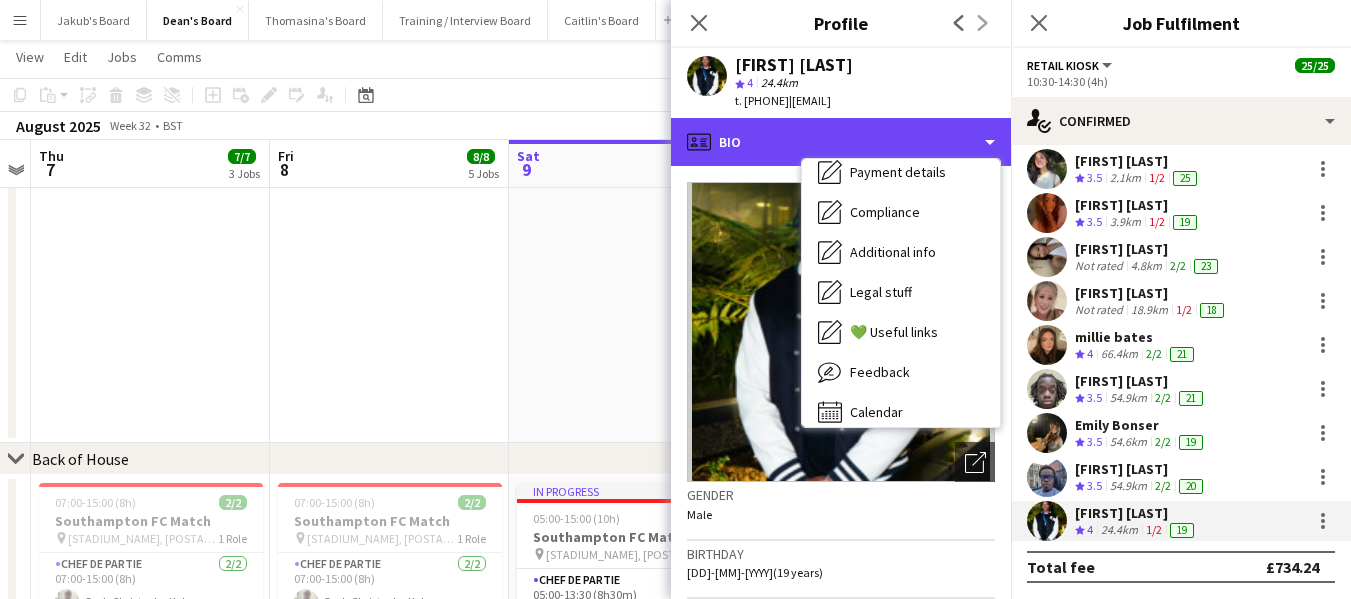 scroll, scrollTop: 268, scrollLeft: 0, axis: vertical 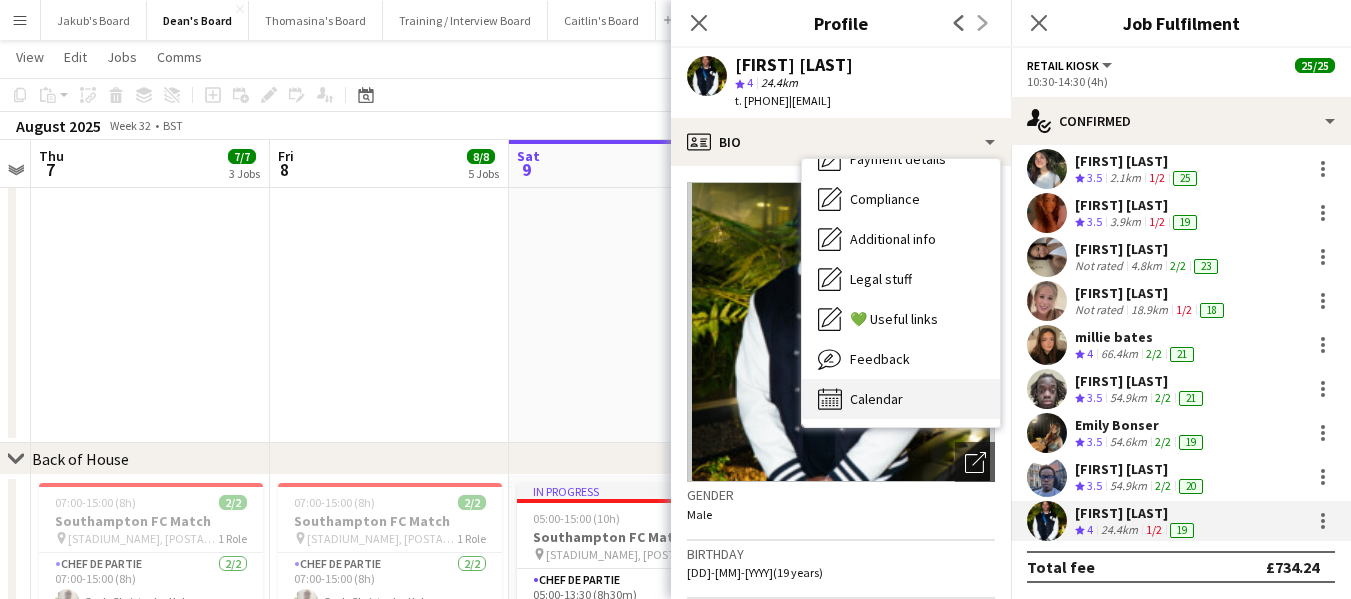 click on "Calendar
Calendar" at bounding box center [901, 399] 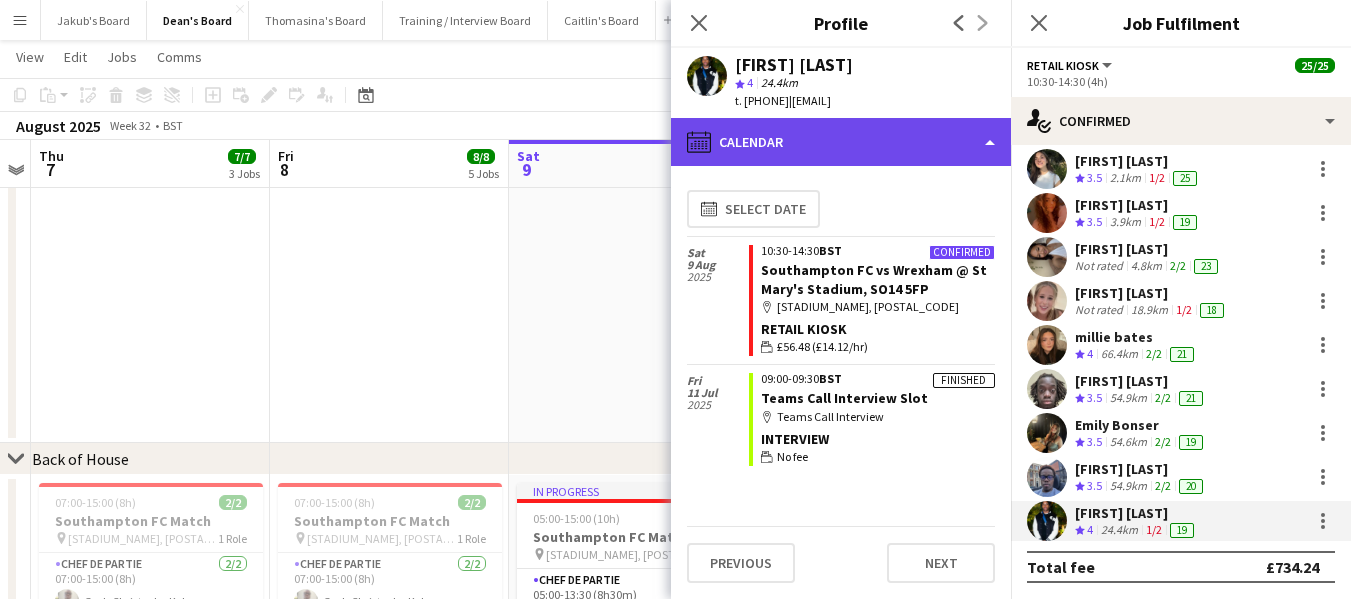 click on "calendar-full
Calendar" 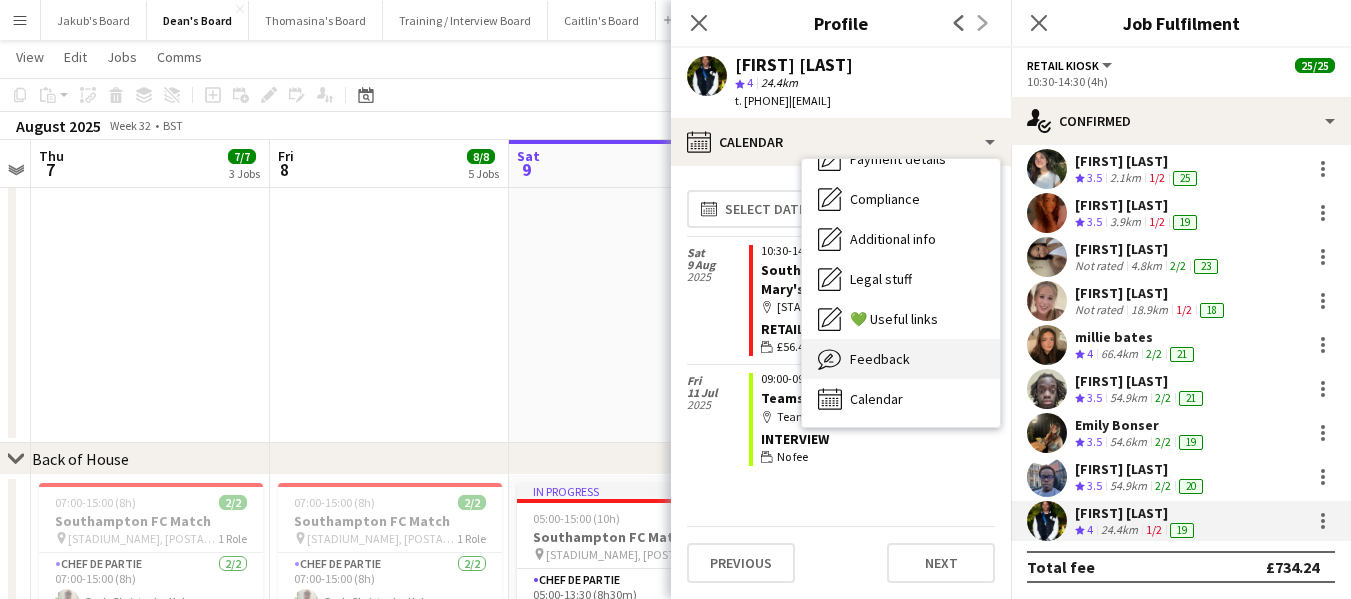 click on "Feedback" at bounding box center [880, 359] 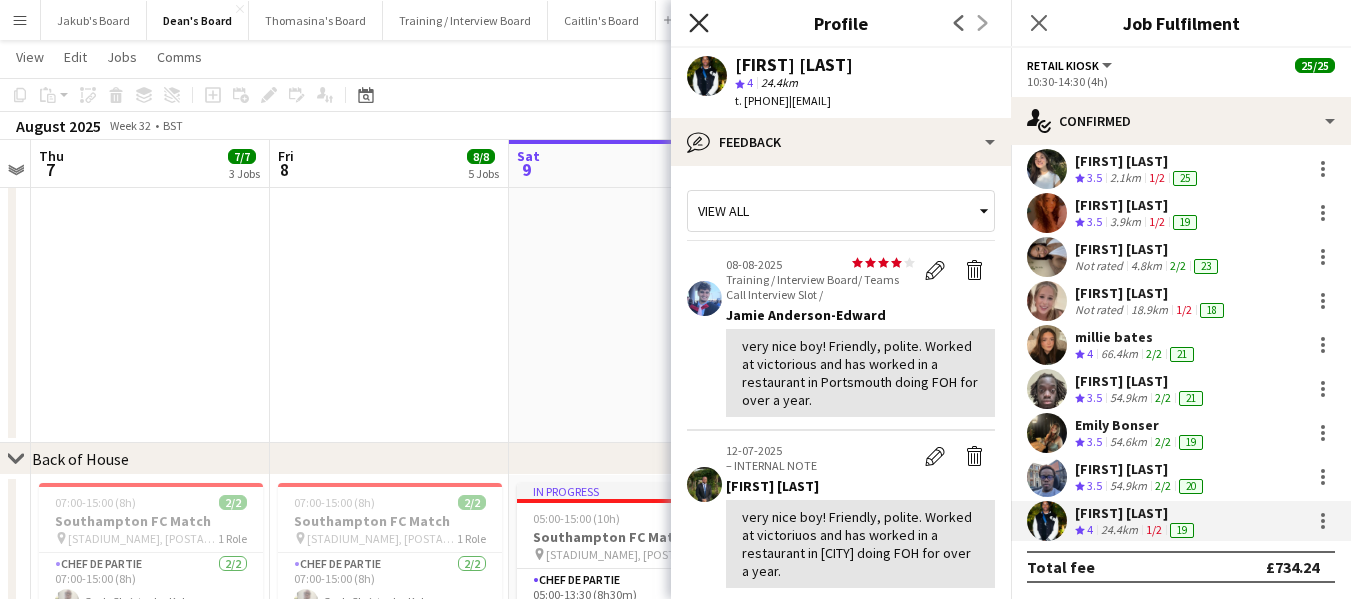 click on "Close pop-in" 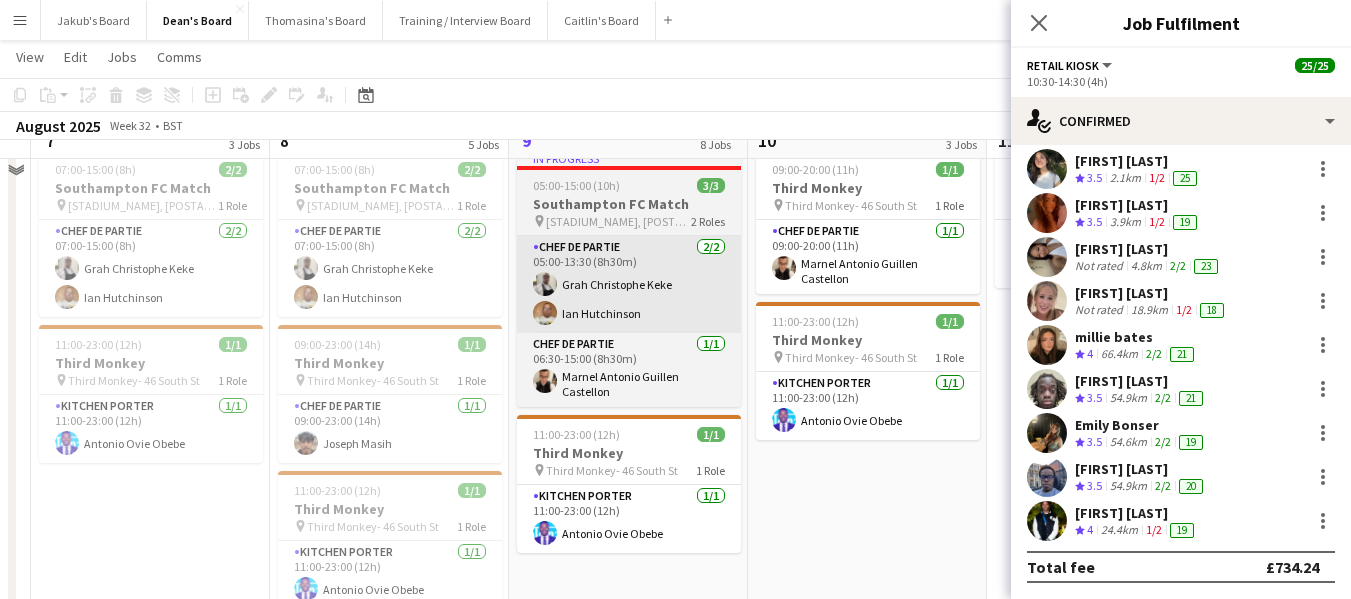 scroll, scrollTop: 1900, scrollLeft: 0, axis: vertical 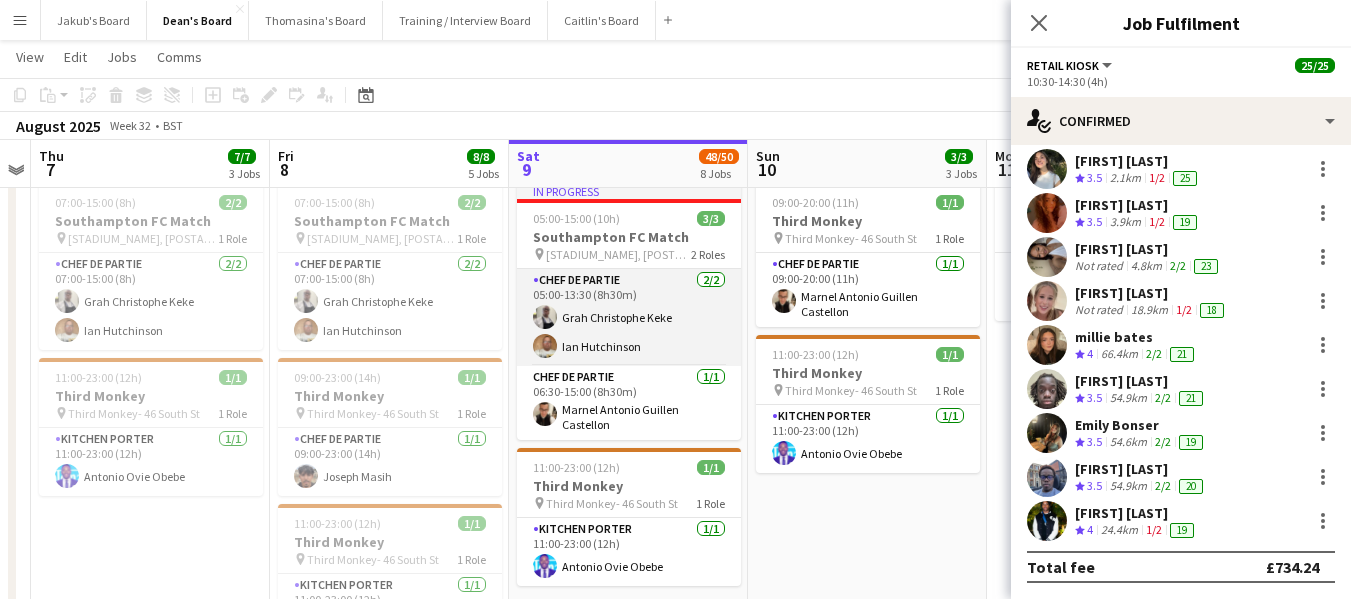 click on "Chef de Partie 2/2 05:00-13:30 (8h30m) Grah Christophe Keke Ian Hutchinson" at bounding box center [629, 317] 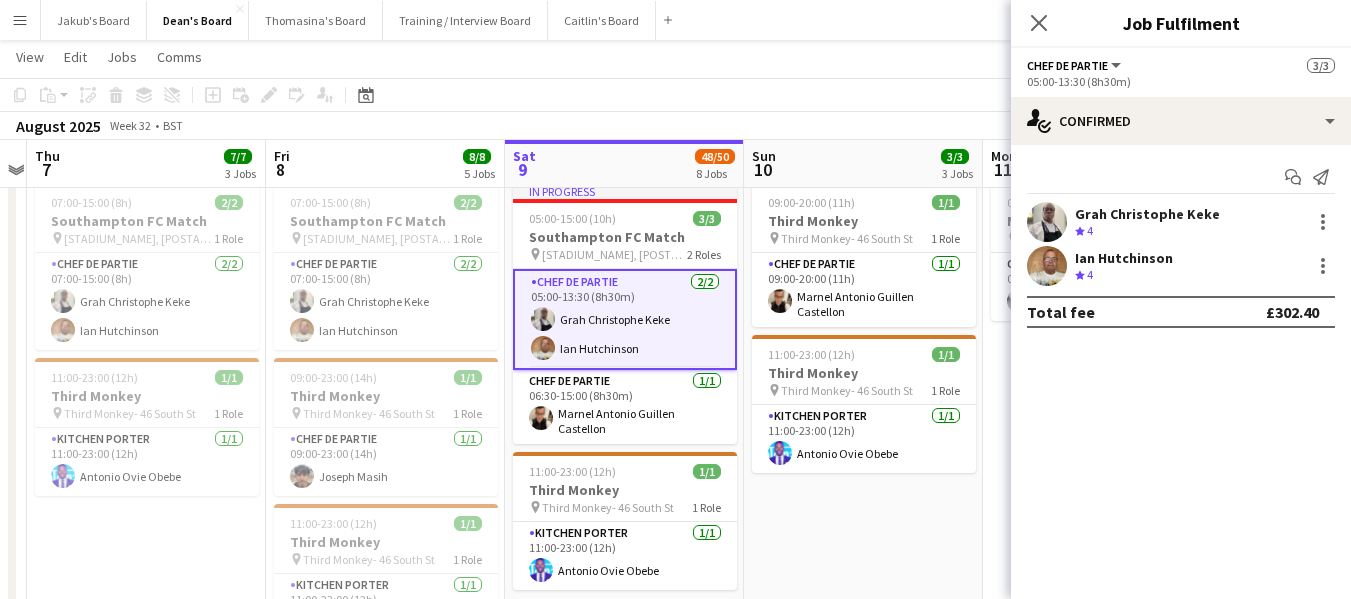 scroll, scrollTop: 634, scrollLeft: 0, axis: vertical 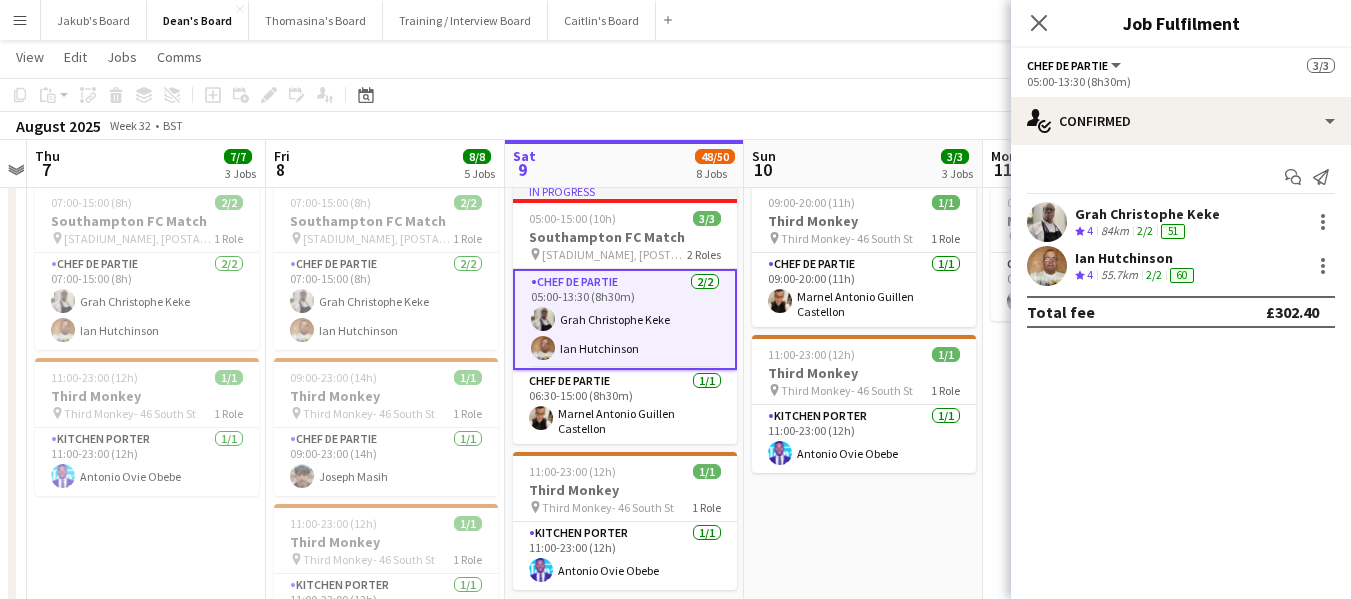 click on "Ian Hutchinson" at bounding box center [1136, 258] 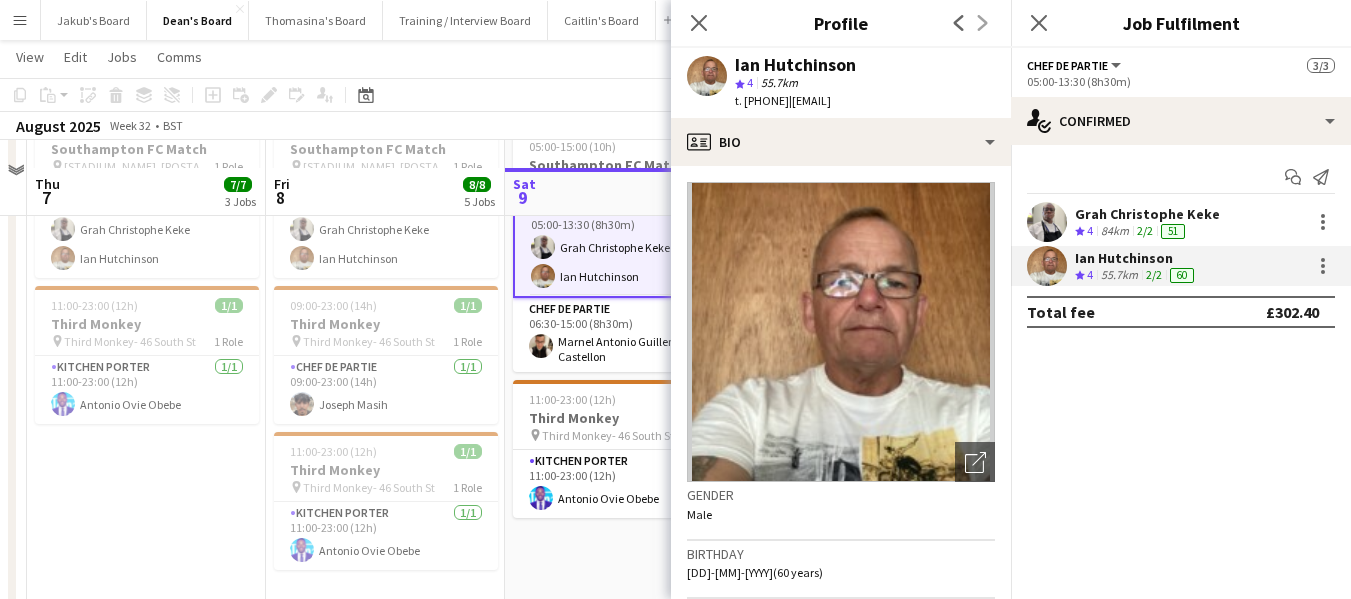 scroll, scrollTop: 2000, scrollLeft: 0, axis: vertical 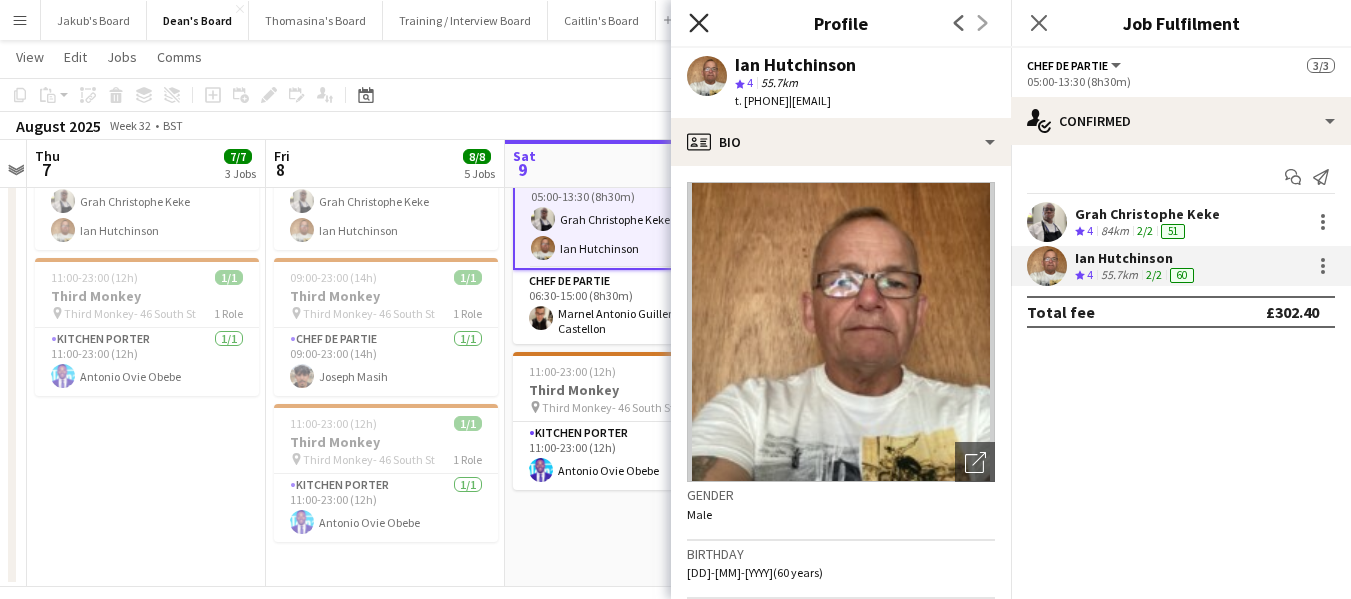 click on "Close pop-in" 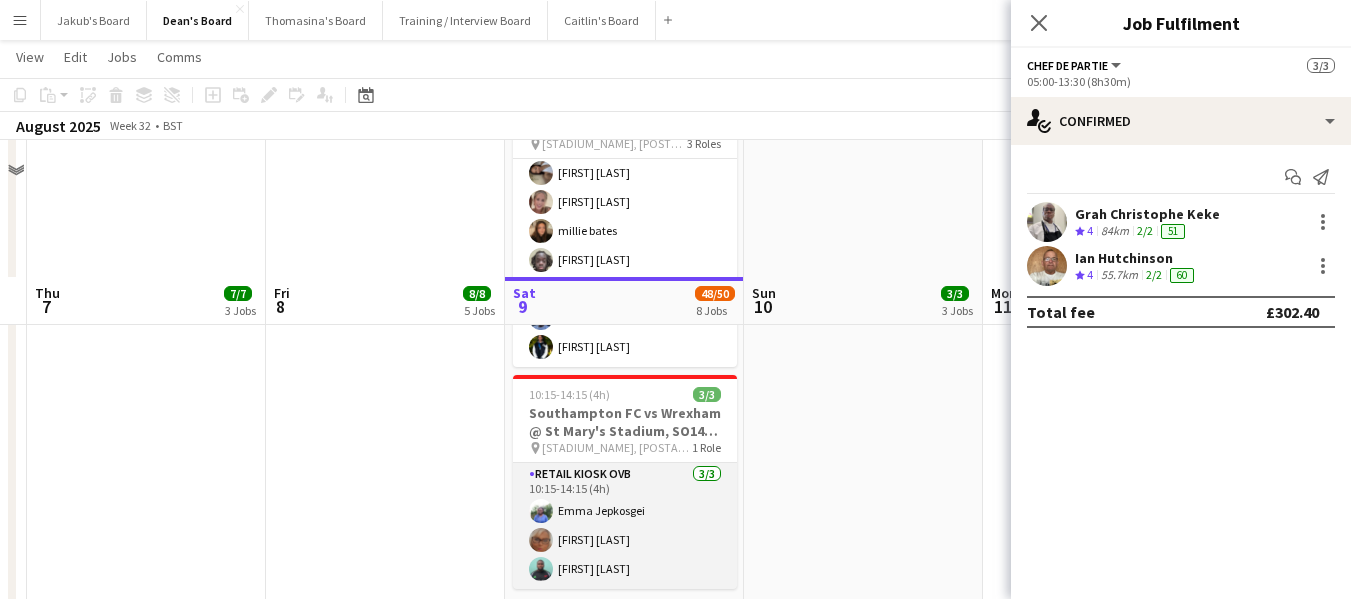 scroll, scrollTop: 1022, scrollLeft: 0, axis: vertical 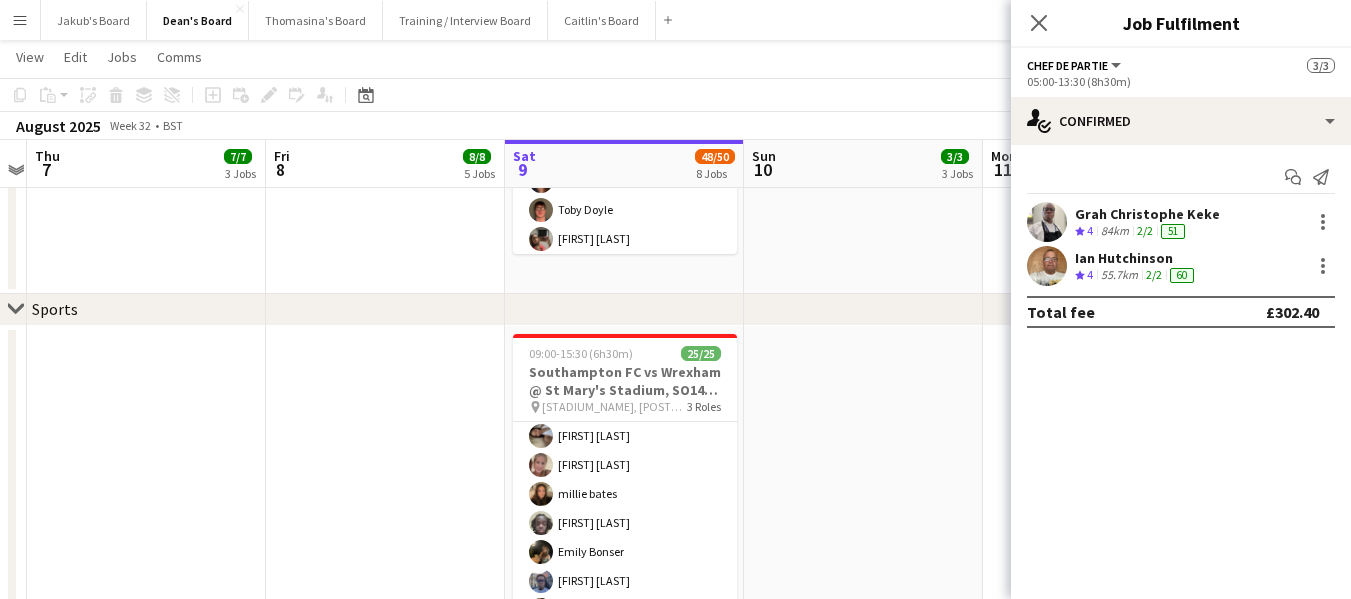 click on "Ian Hutchinson" at bounding box center [1136, 258] 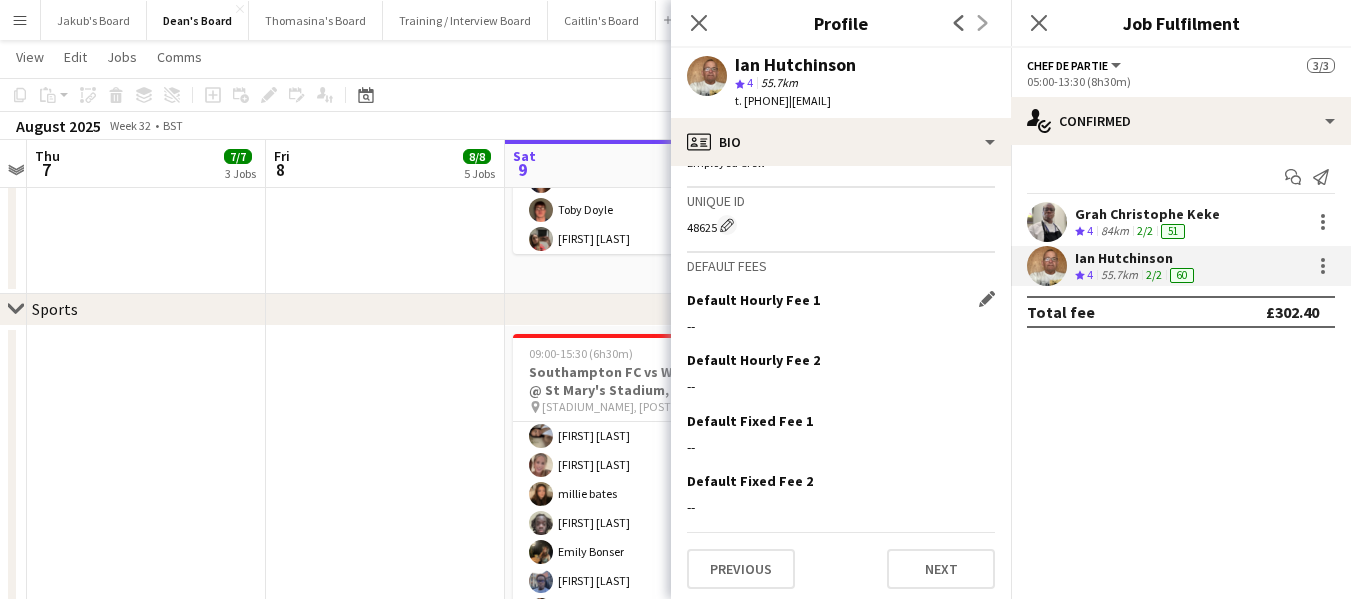 scroll, scrollTop: 897, scrollLeft: 0, axis: vertical 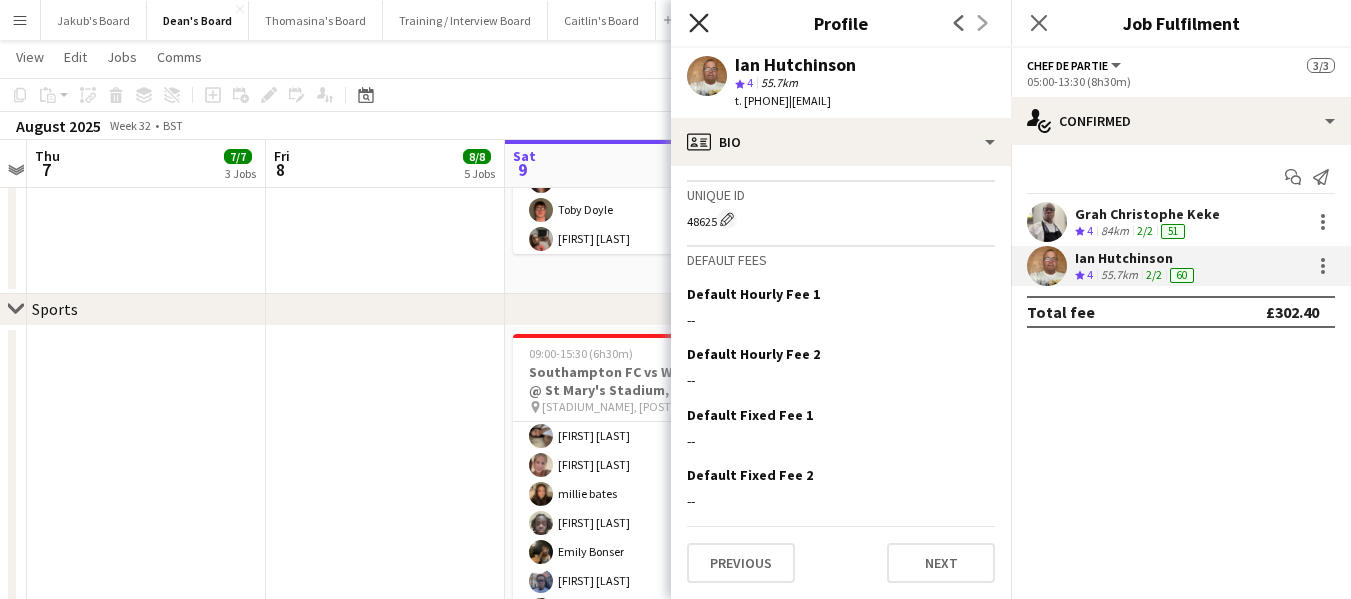 click 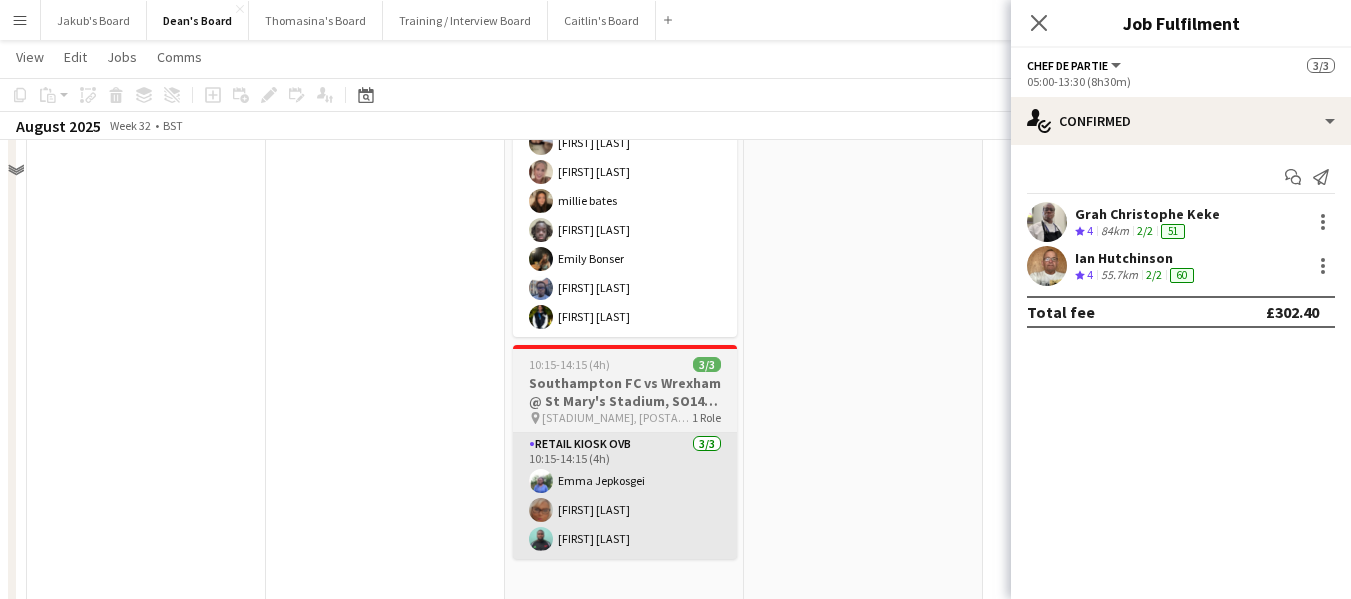 scroll, scrollTop: 1122, scrollLeft: 0, axis: vertical 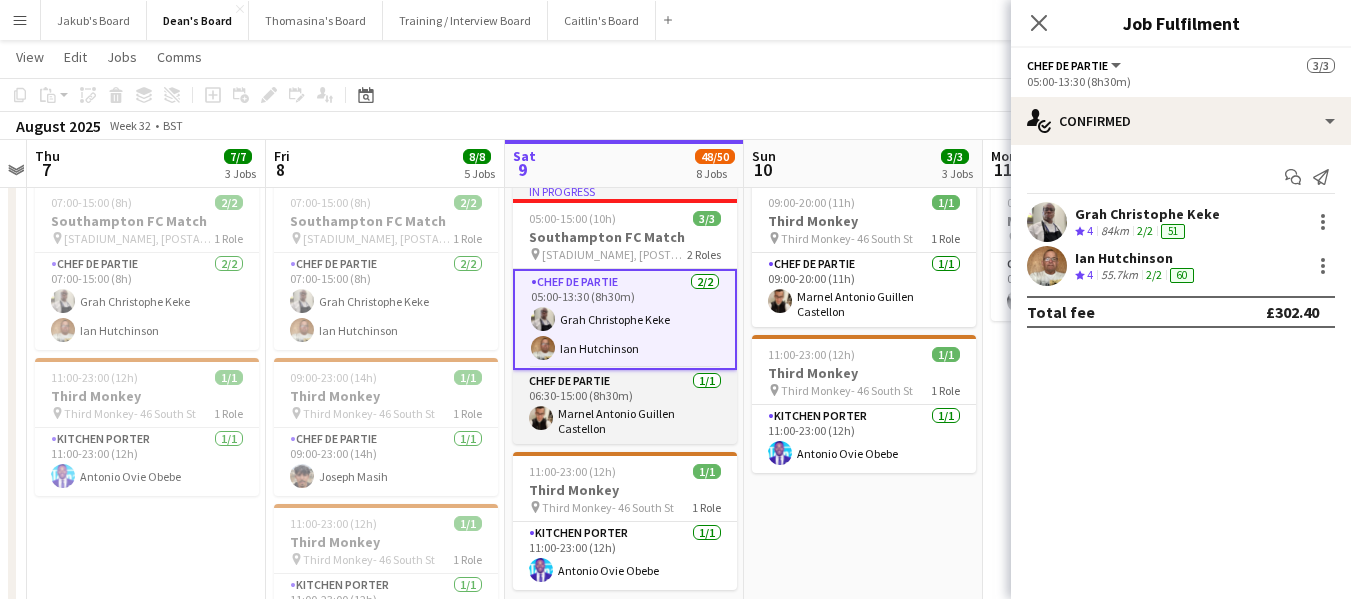 click on "Chef de Partie 1/1 06:30-15:00 (8h30m) Marnel Antonio Guillen Castellon" at bounding box center (625, 407) 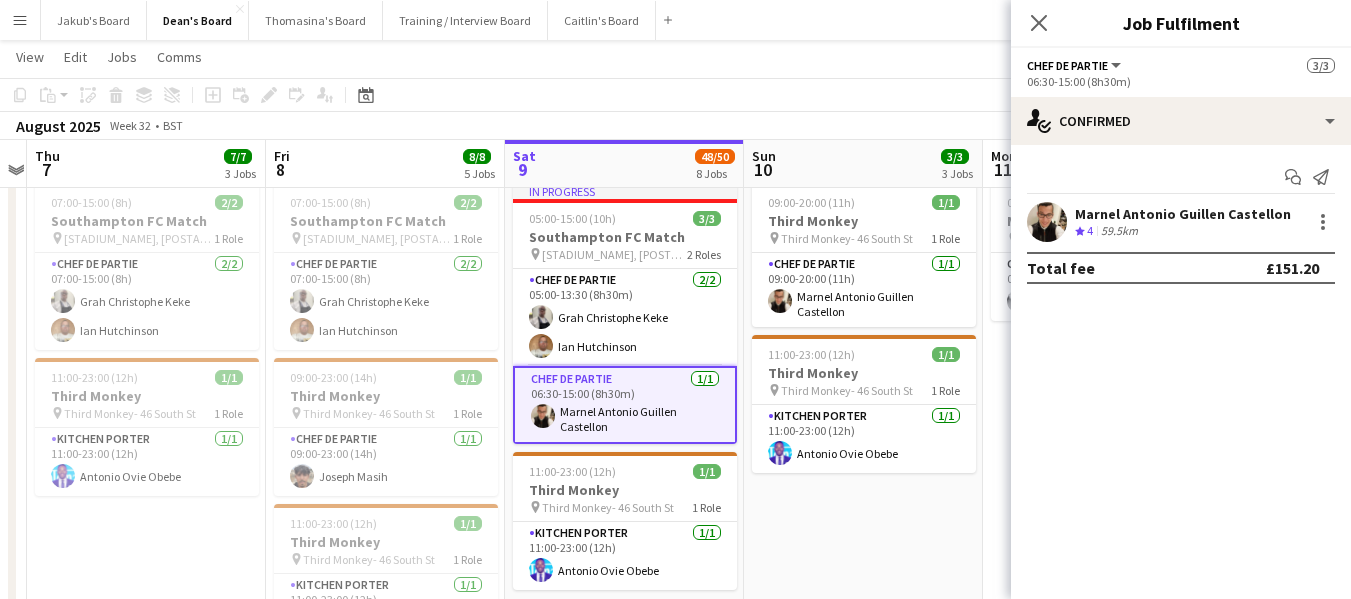 click on "Marnel Antonio Guillen Castellon" at bounding box center (1183, 214) 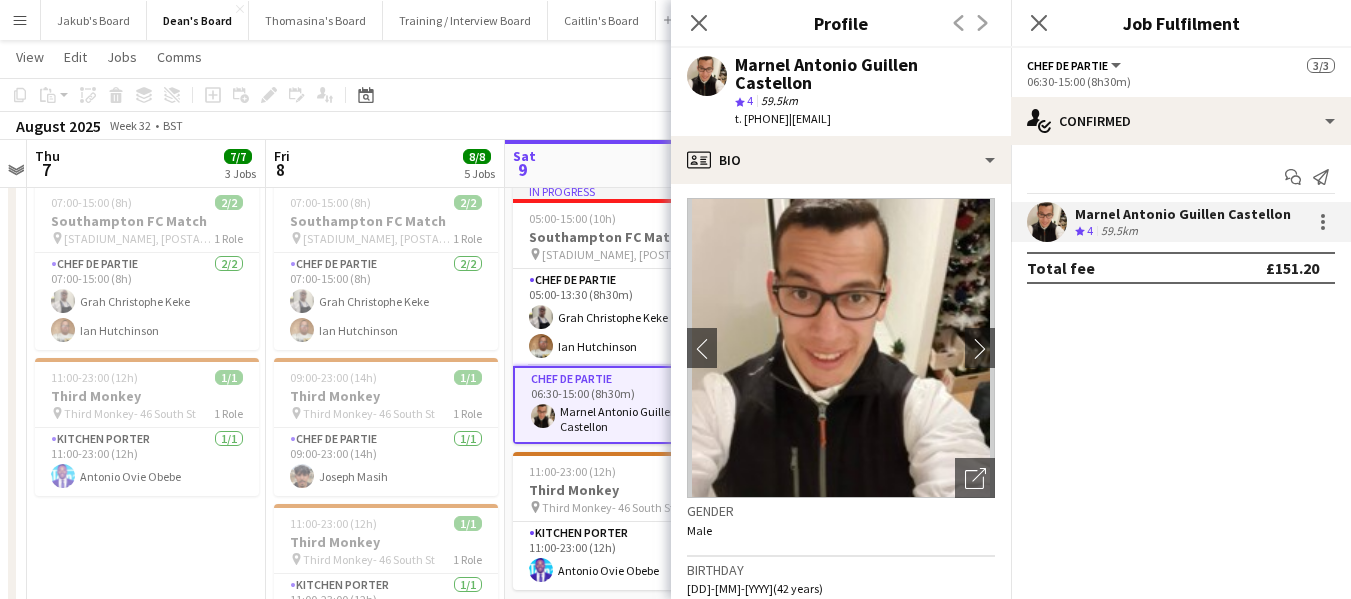 scroll, scrollTop: 0, scrollLeft: 0, axis: both 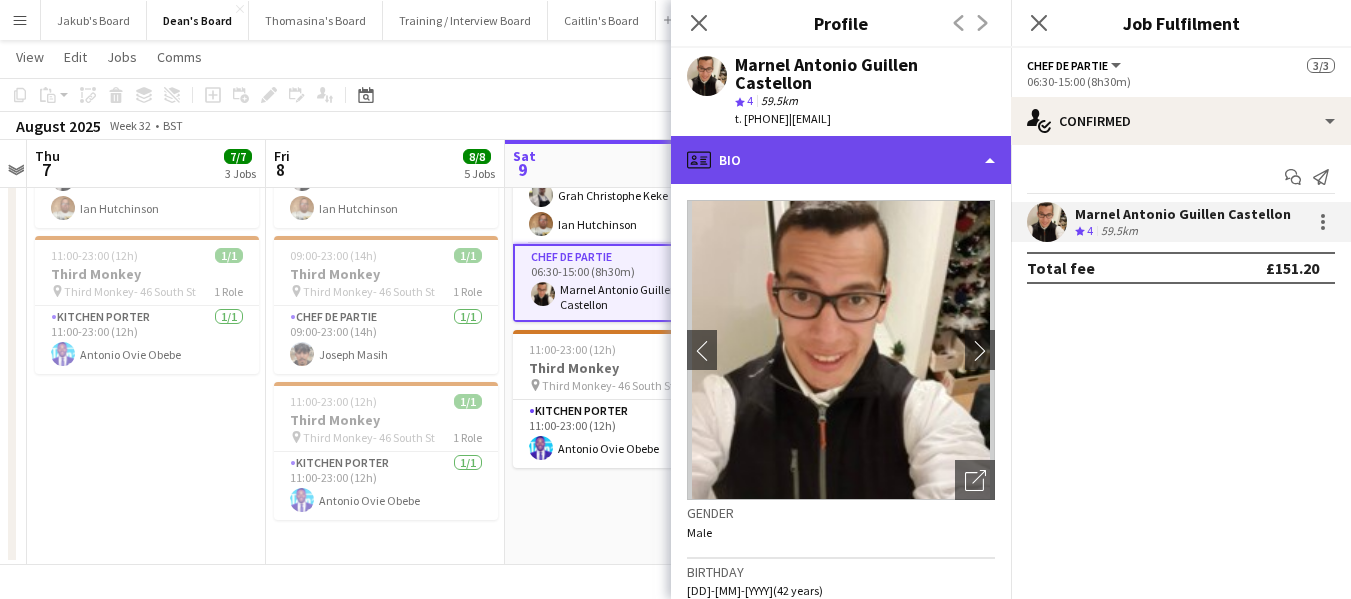 click on "profile
Bio" 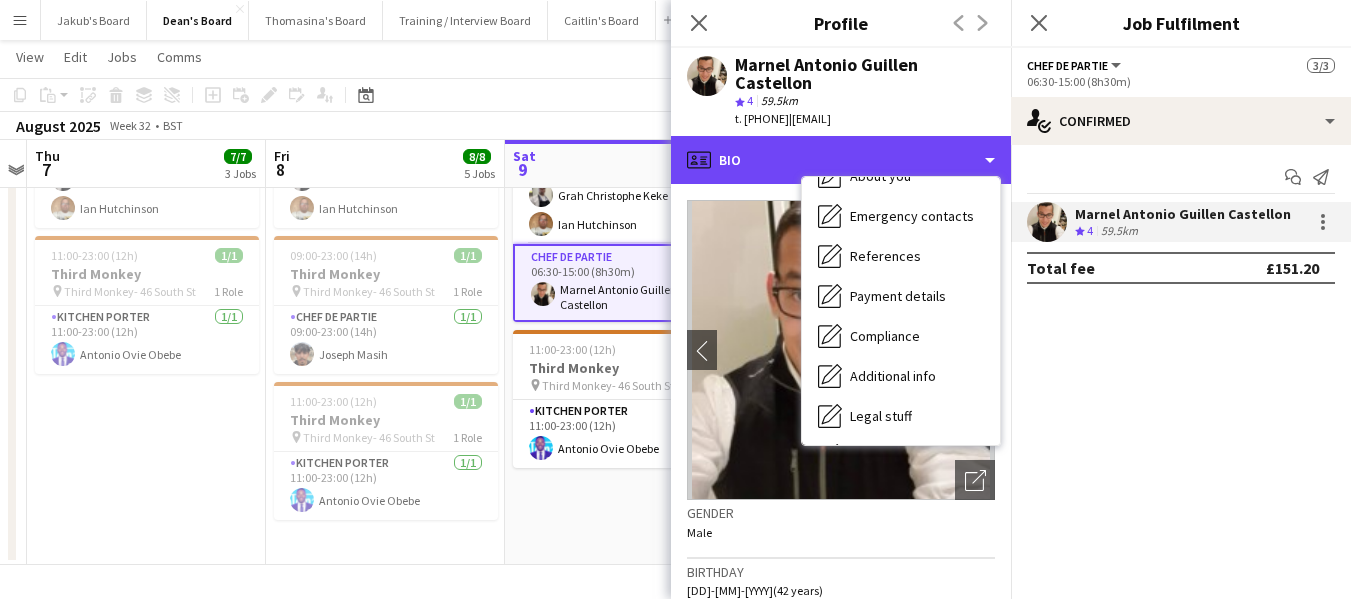 scroll, scrollTop: 0, scrollLeft: 0, axis: both 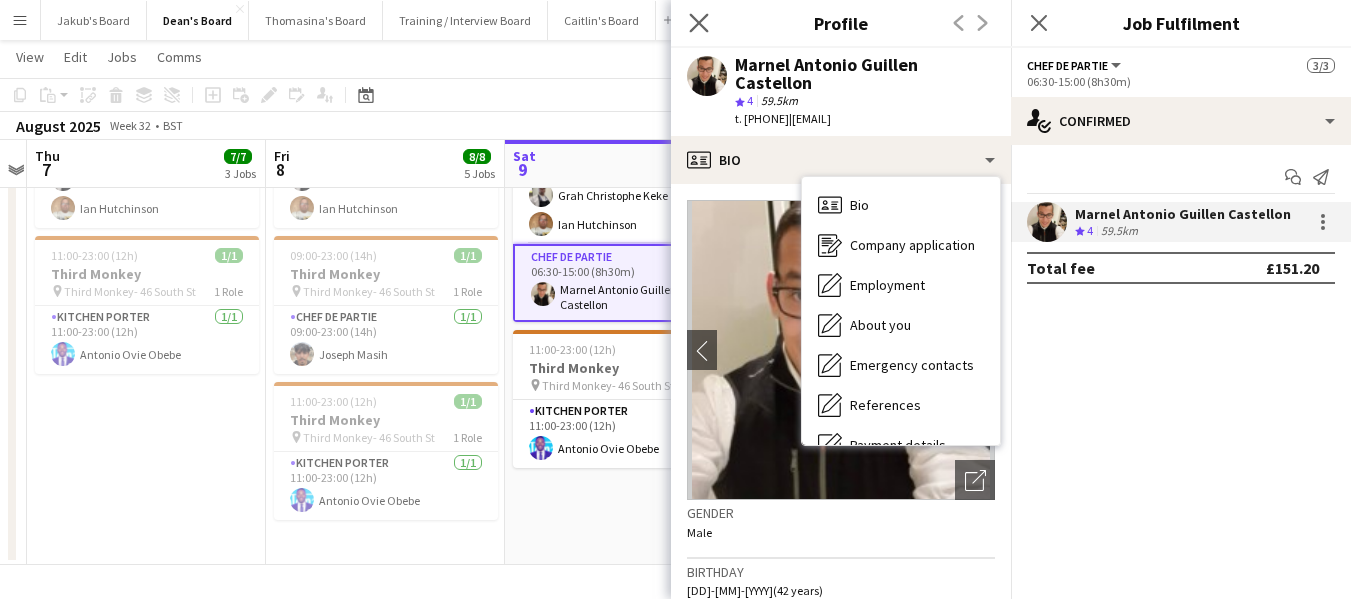 click on "Close pop-in" 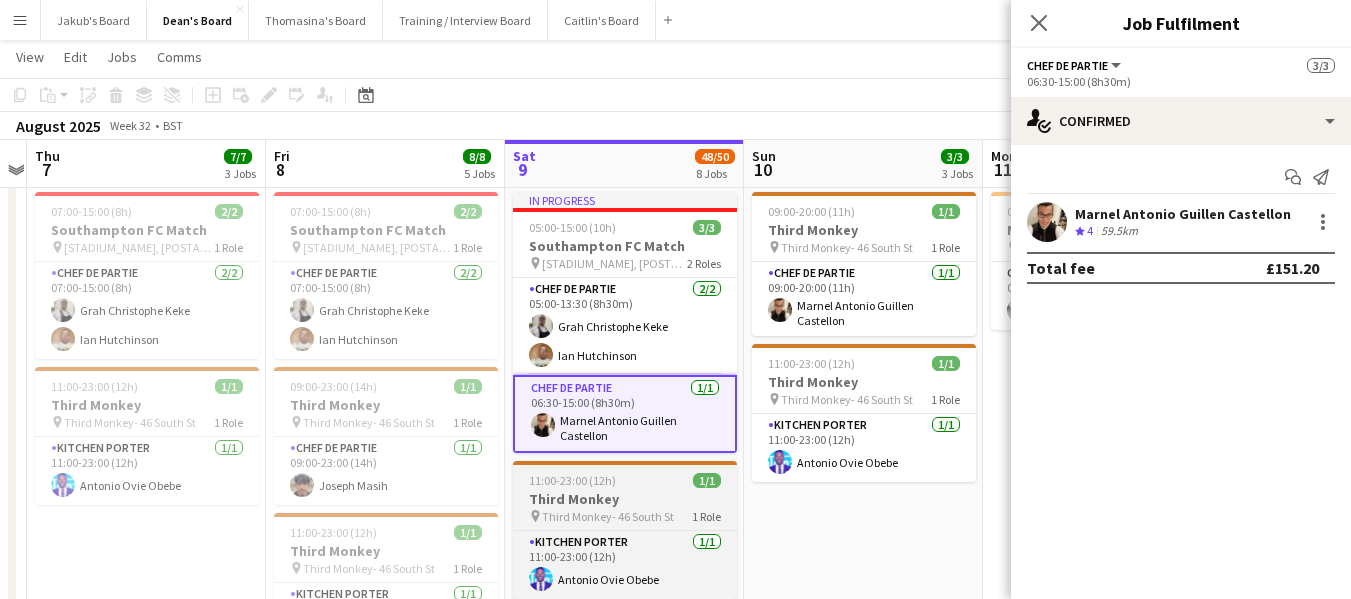 scroll, scrollTop: 1922, scrollLeft: 0, axis: vertical 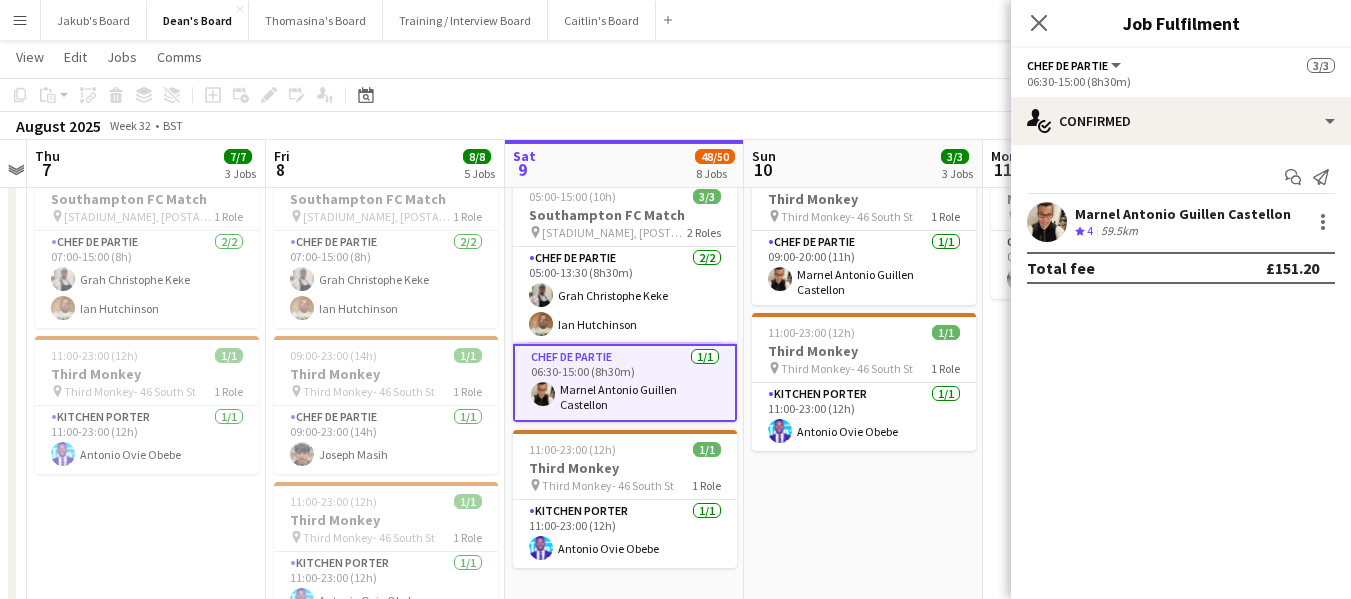 click on "[FIRST] [LAST] Crew rating 4 59.5km" at bounding box center [1181, 222] 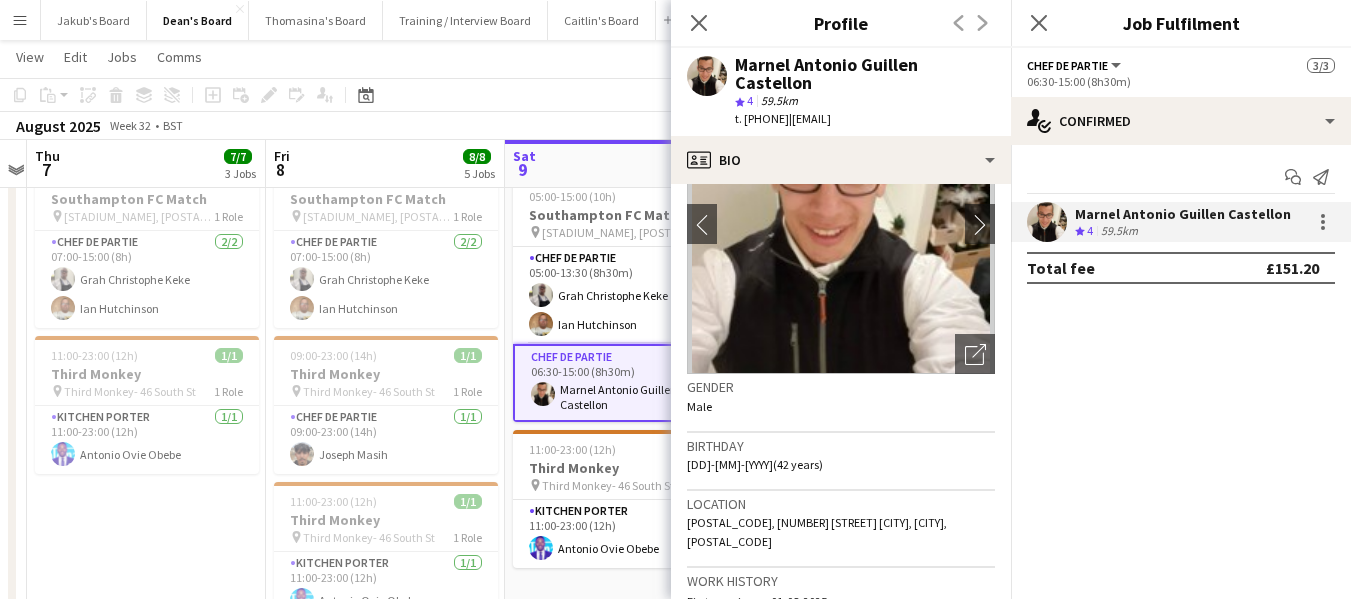 scroll, scrollTop: 300, scrollLeft: 0, axis: vertical 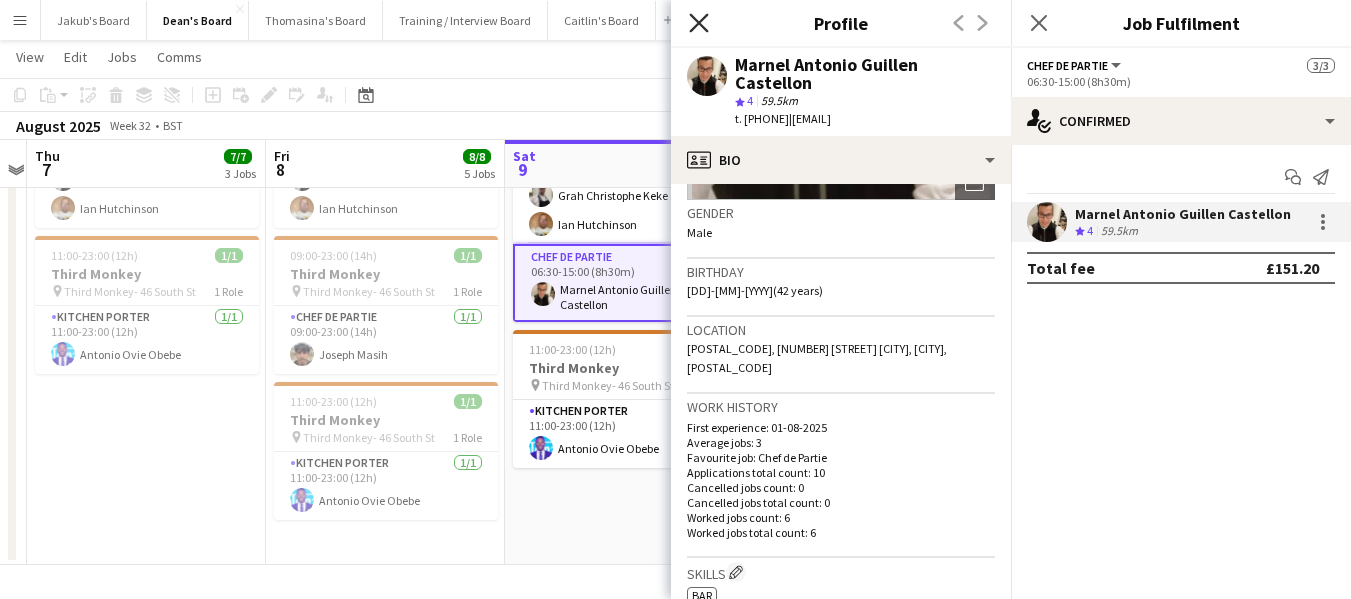 click on "Close pop-in" 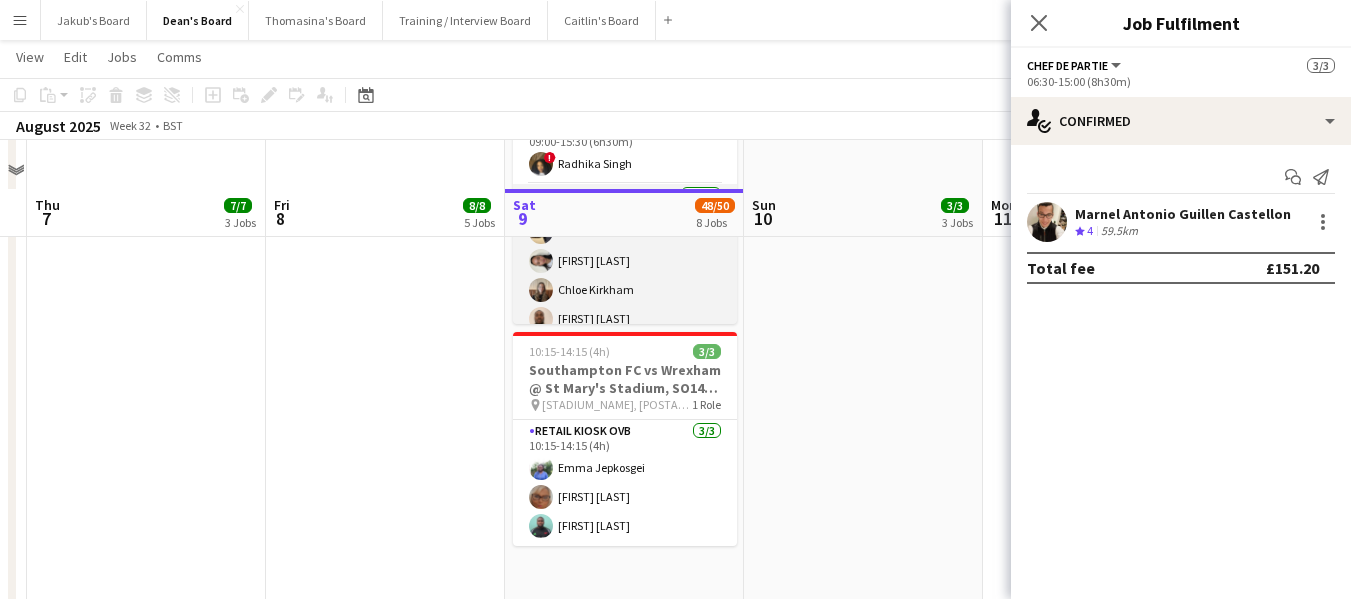 scroll, scrollTop: 1222, scrollLeft: 0, axis: vertical 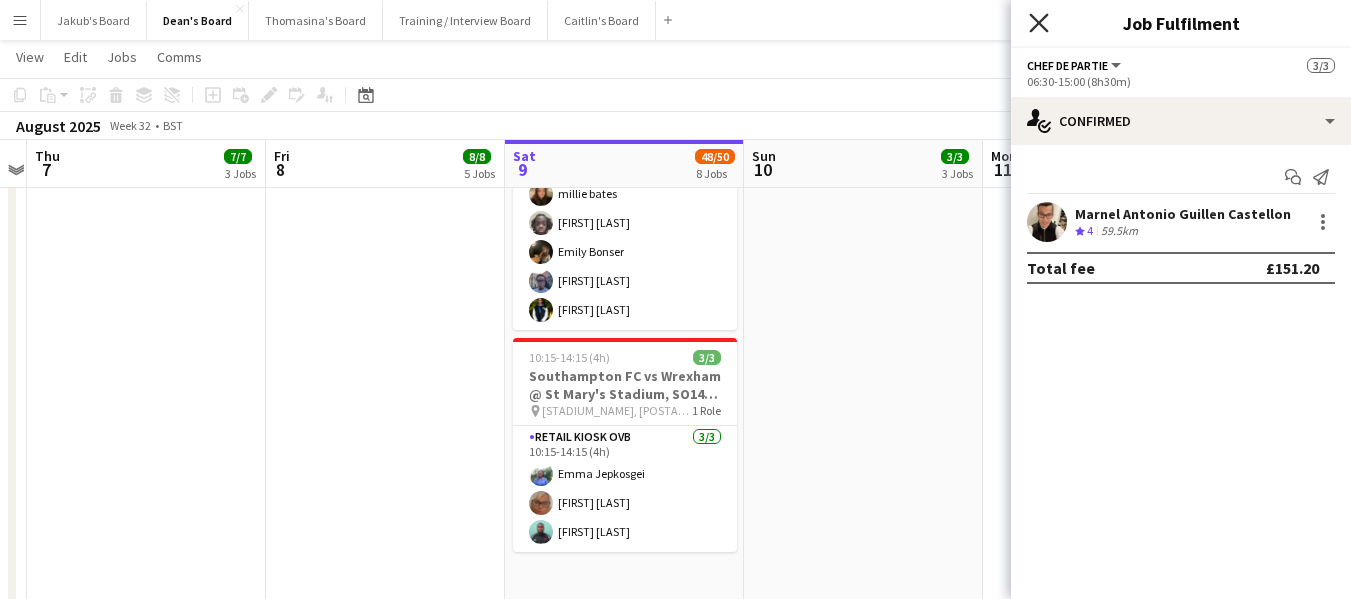 click on "Close pop-in" 